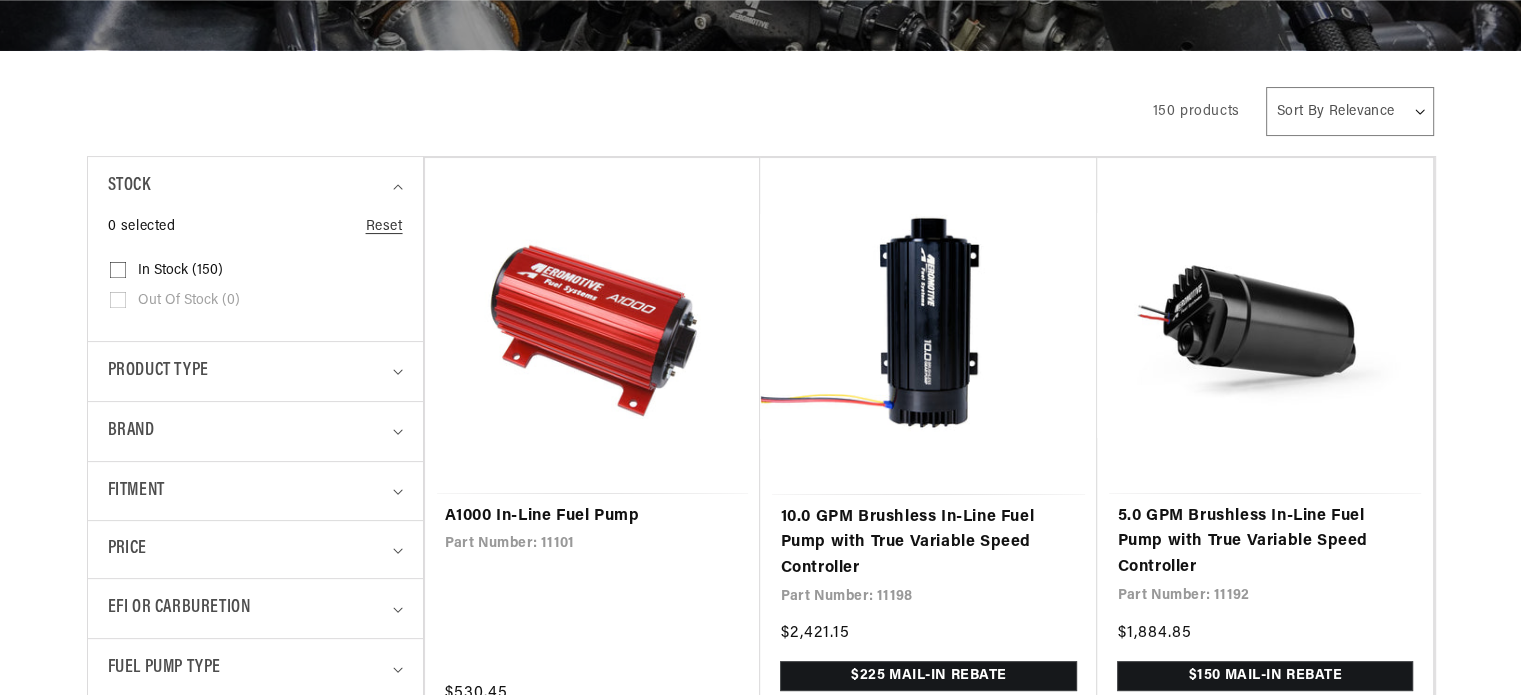 drag, startPoint x: 1535, startPoint y: 87, endPoint x: 1535, endPoint y: 99, distance: 12 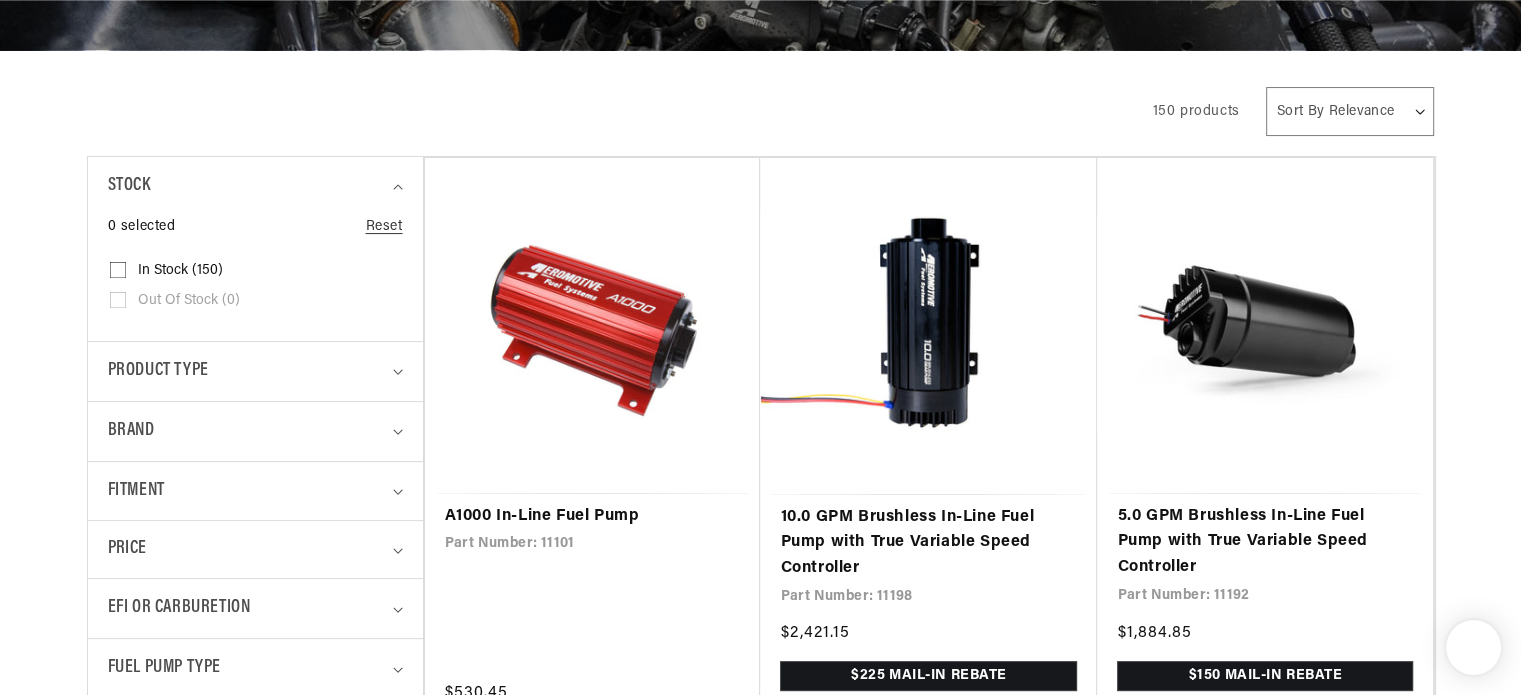scroll, scrollTop: 484, scrollLeft: 0, axis: vertical 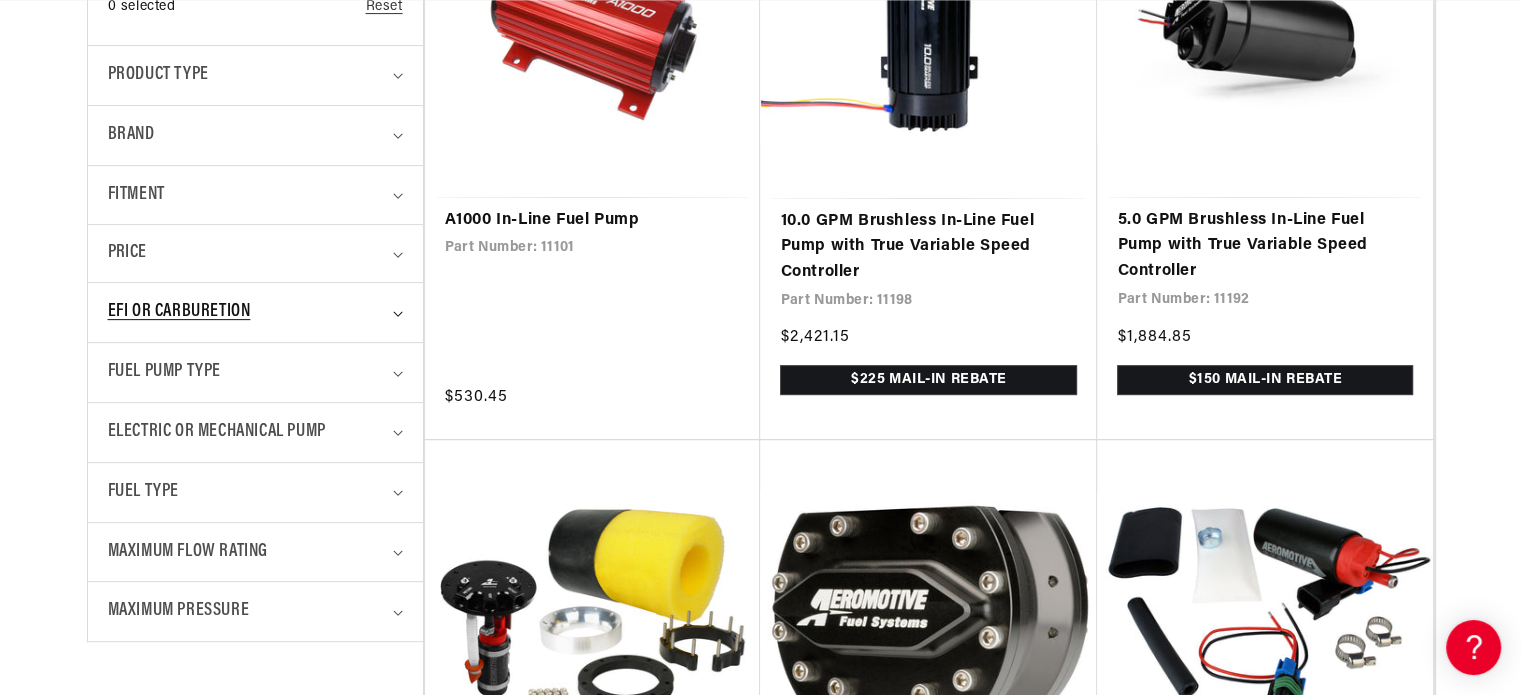 click 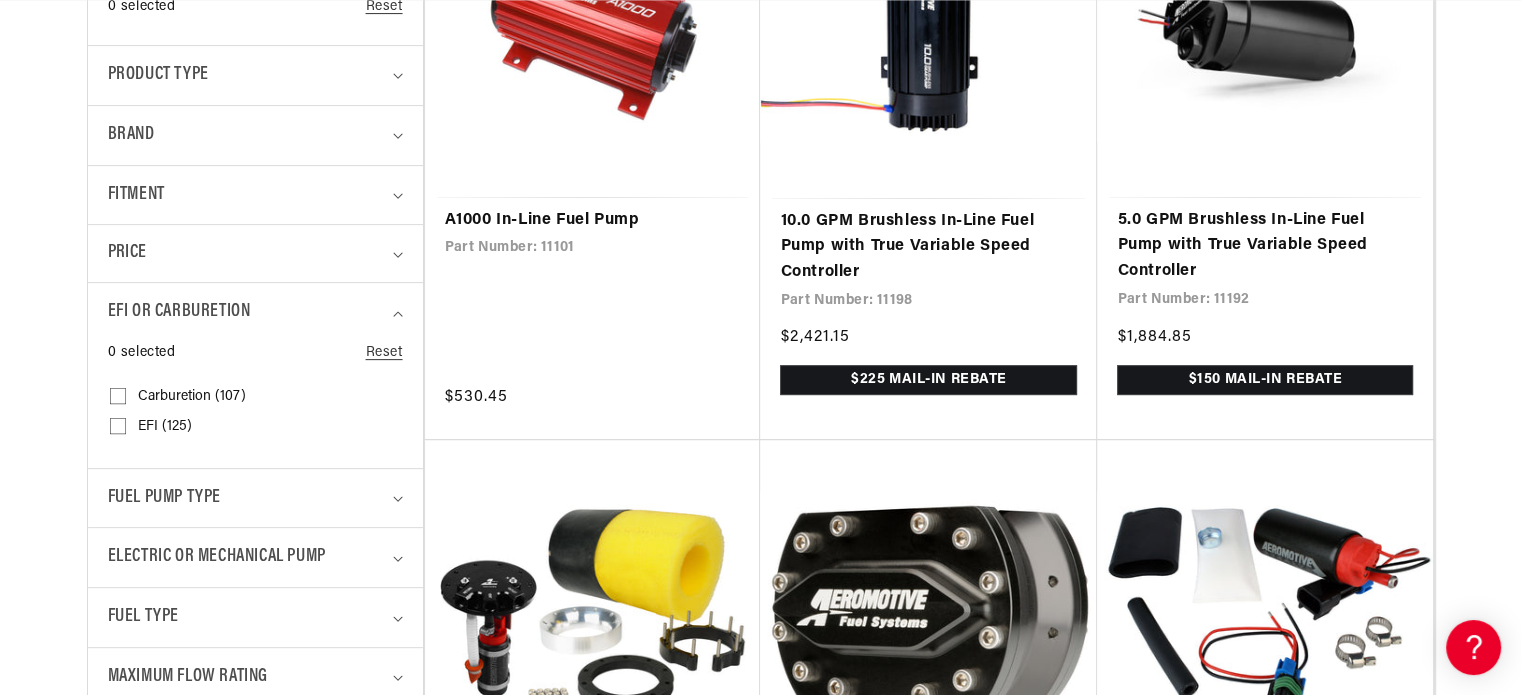 click on "EFI (125)" at bounding box center (165, 427) 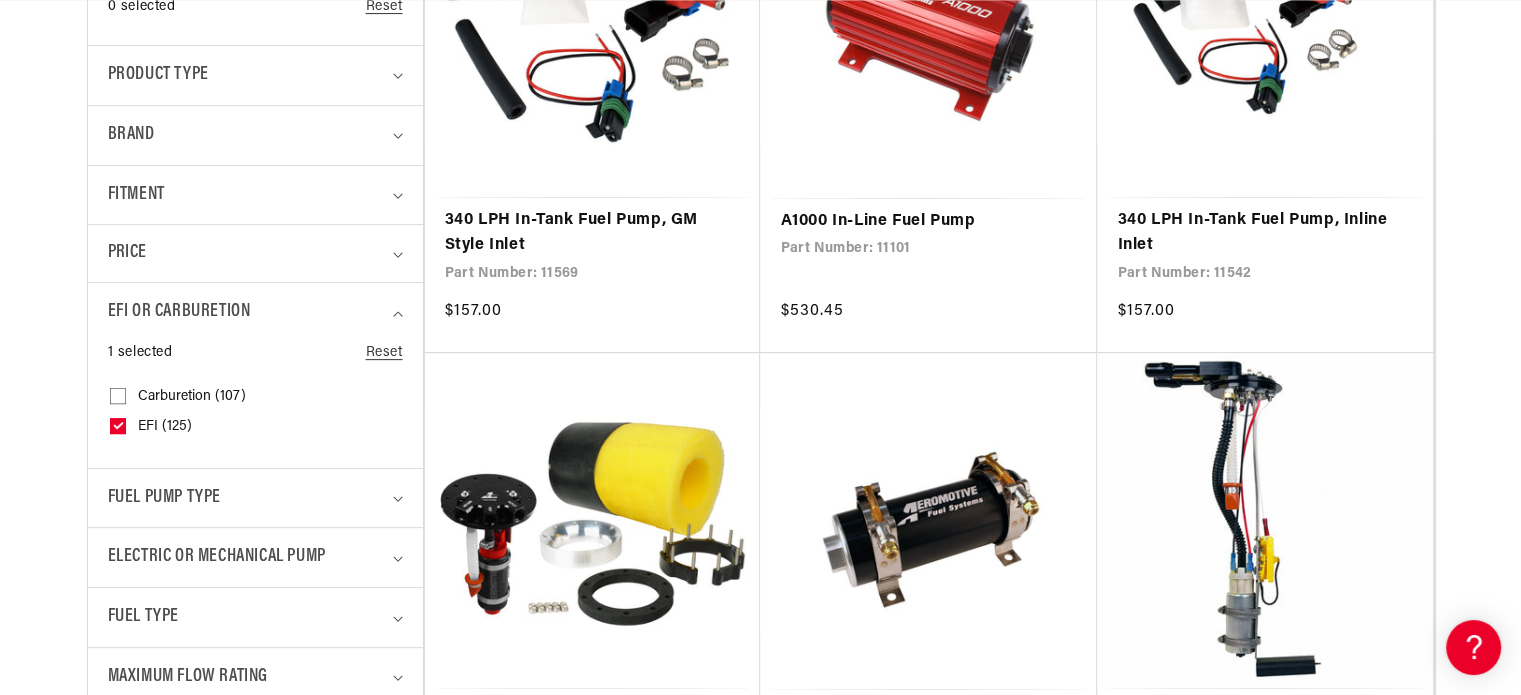 scroll, scrollTop: 0, scrollLeft: 0, axis: both 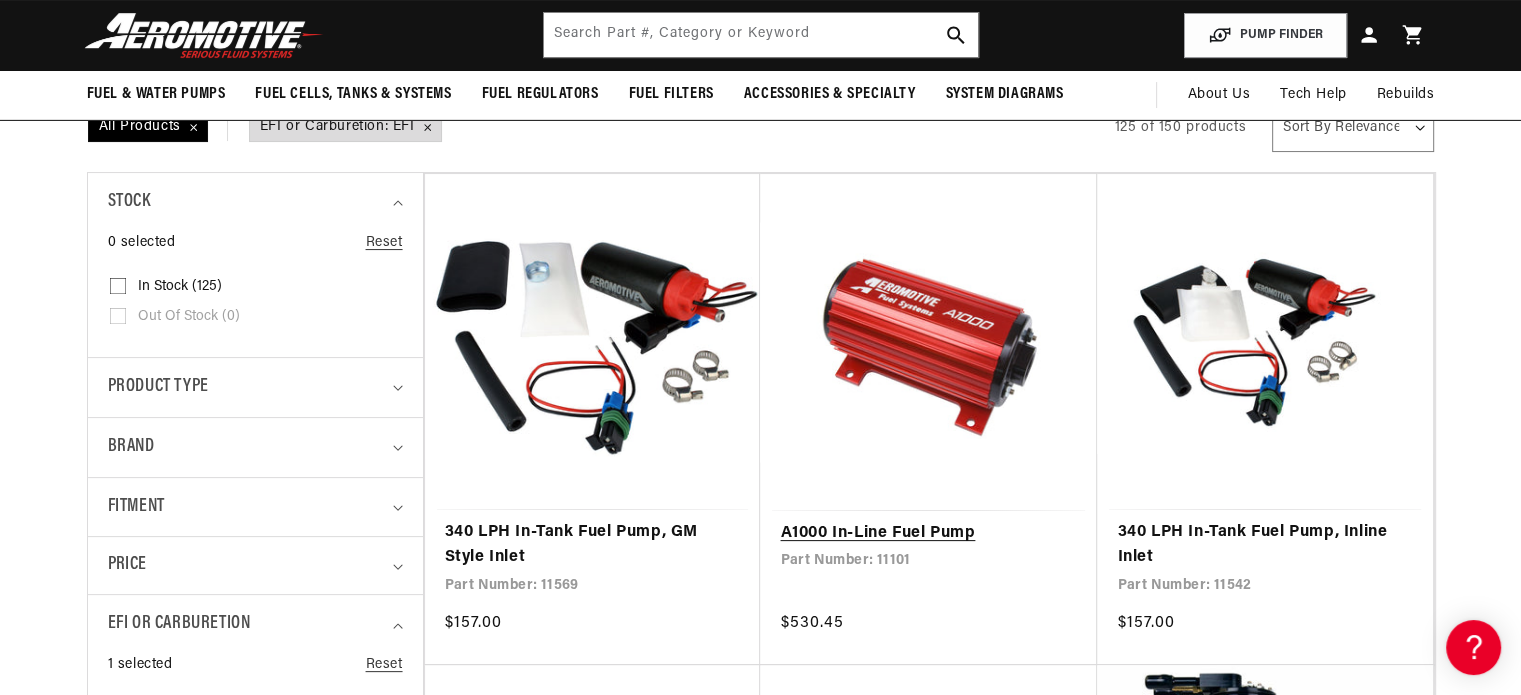 click on "A1000 In-Line Fuel Pump" at bounding box center (928, 534) 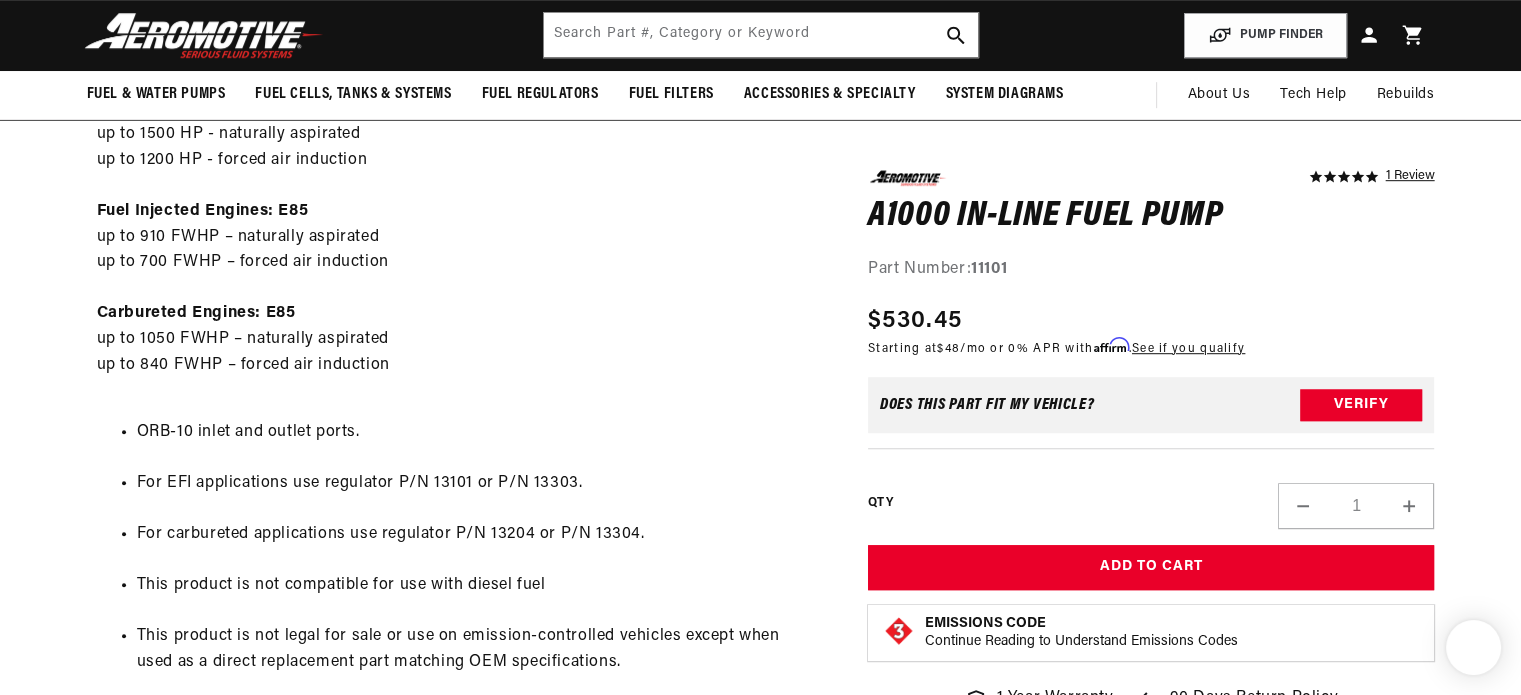 scroll, scrollTop: 1038, scrollLeft: 0, axis: vertical 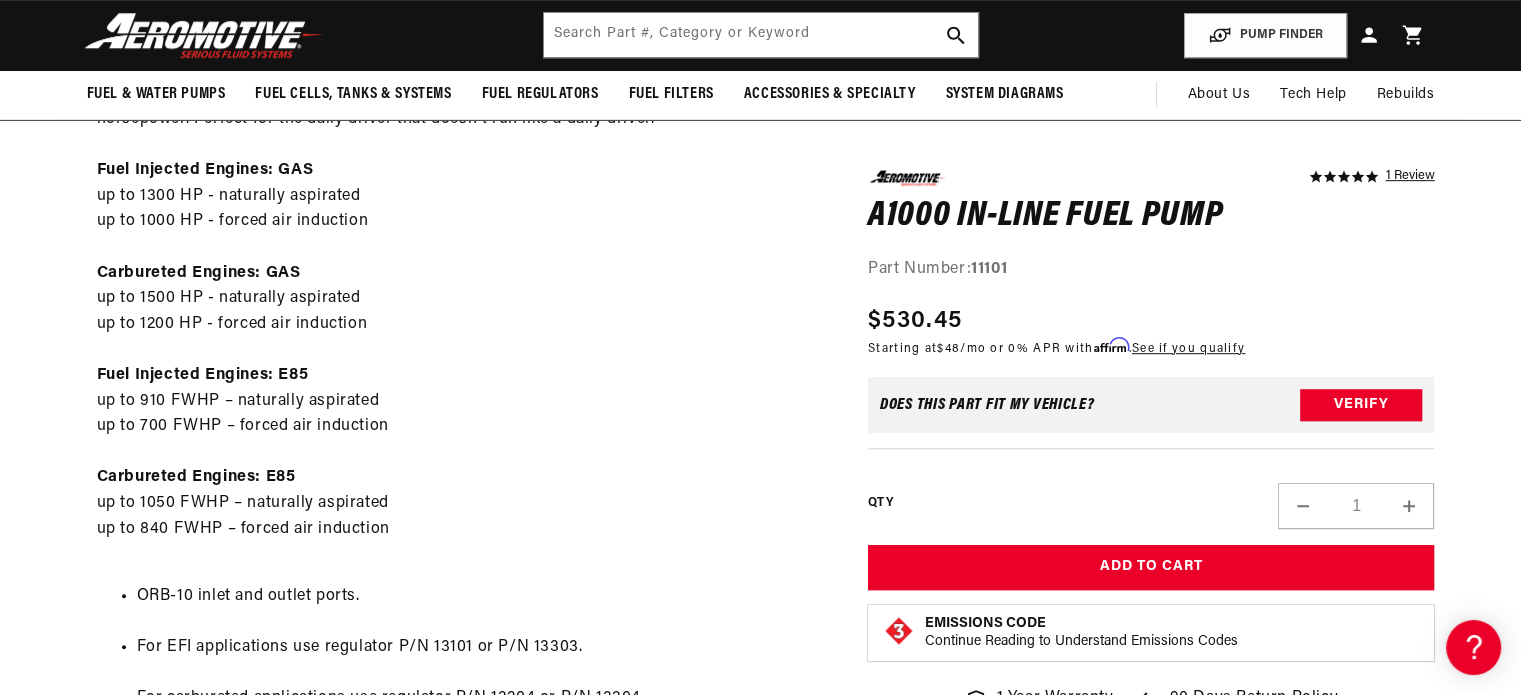 drag, startPoint x: 1535, startPoint y: 314, endPoint x: 1535, endPoint y: 254, distance: 60 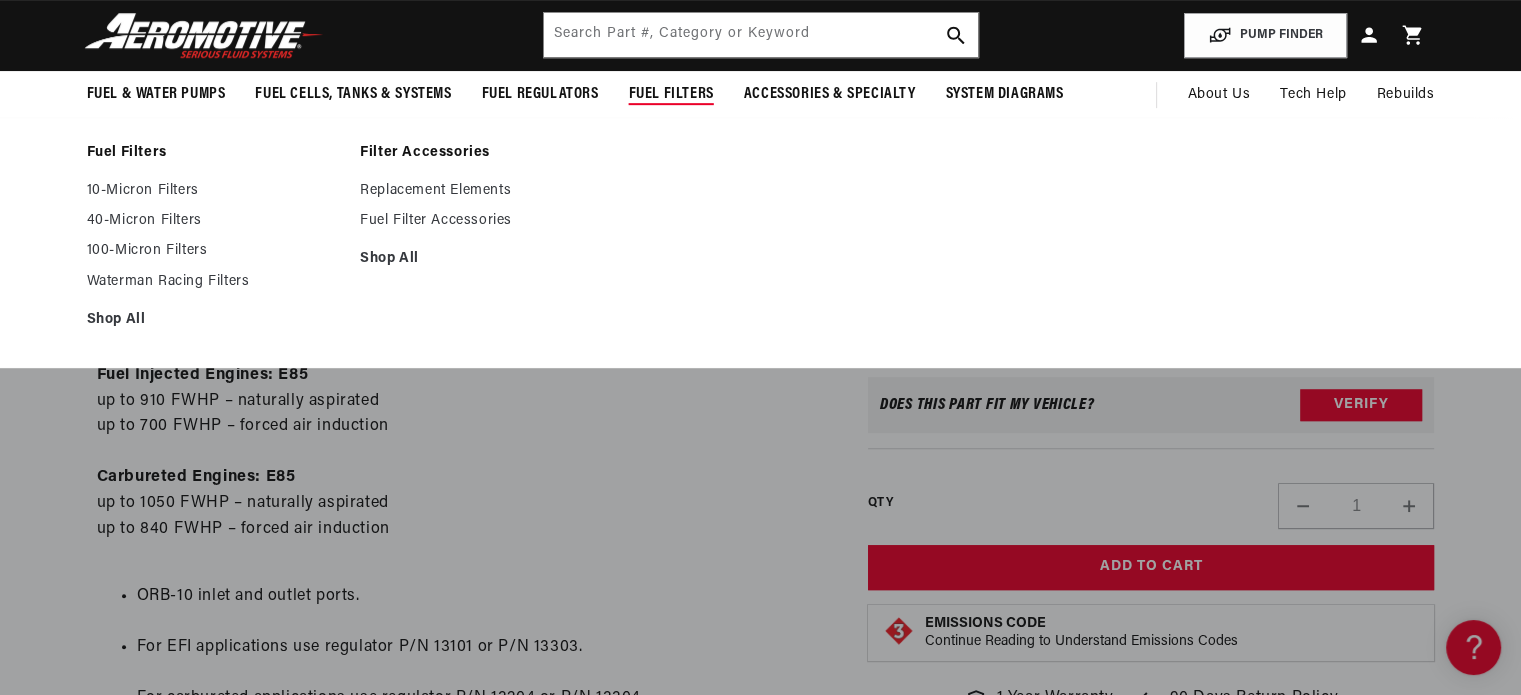 scroll, scrollTop: 0, scrollLeft: 791, axis: horizontal 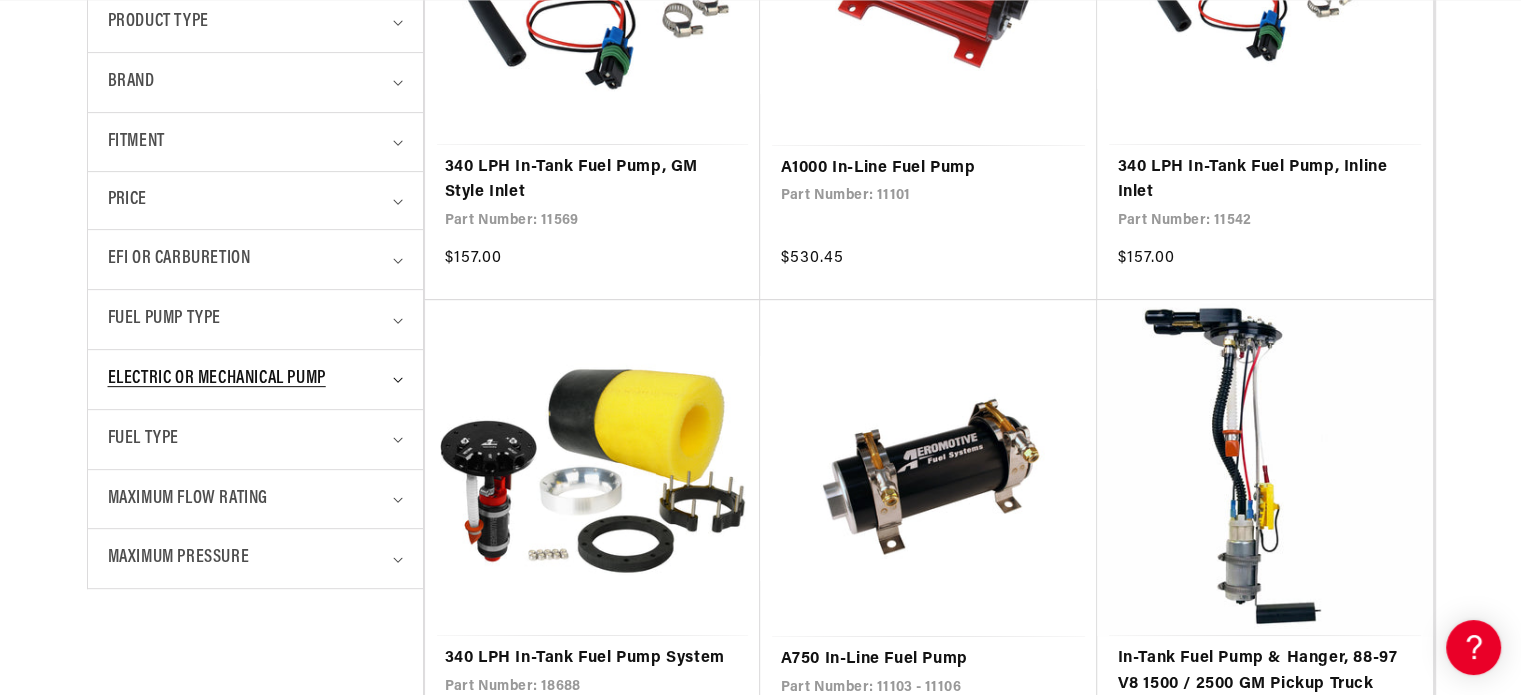 click 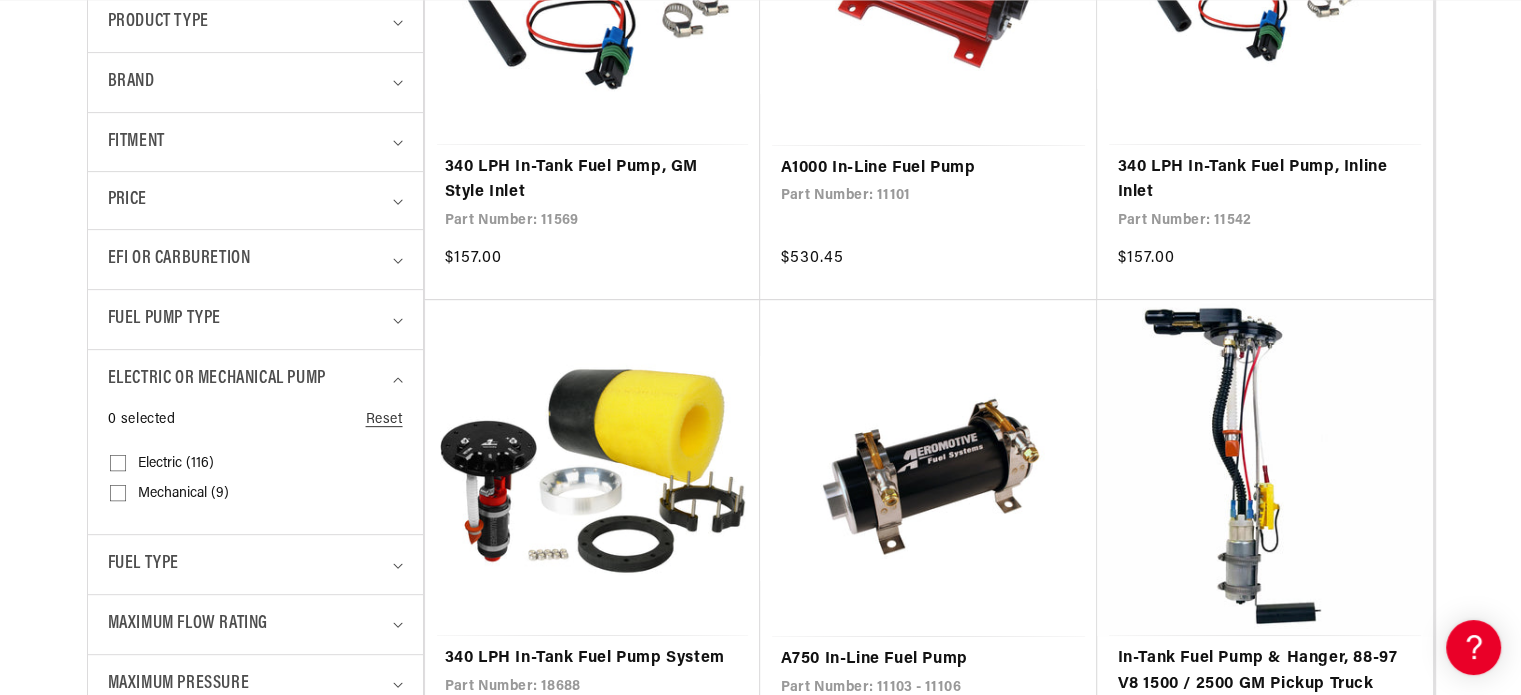 scroll, scrollTop: 0, scrollLeft: 791, axis: horizontal 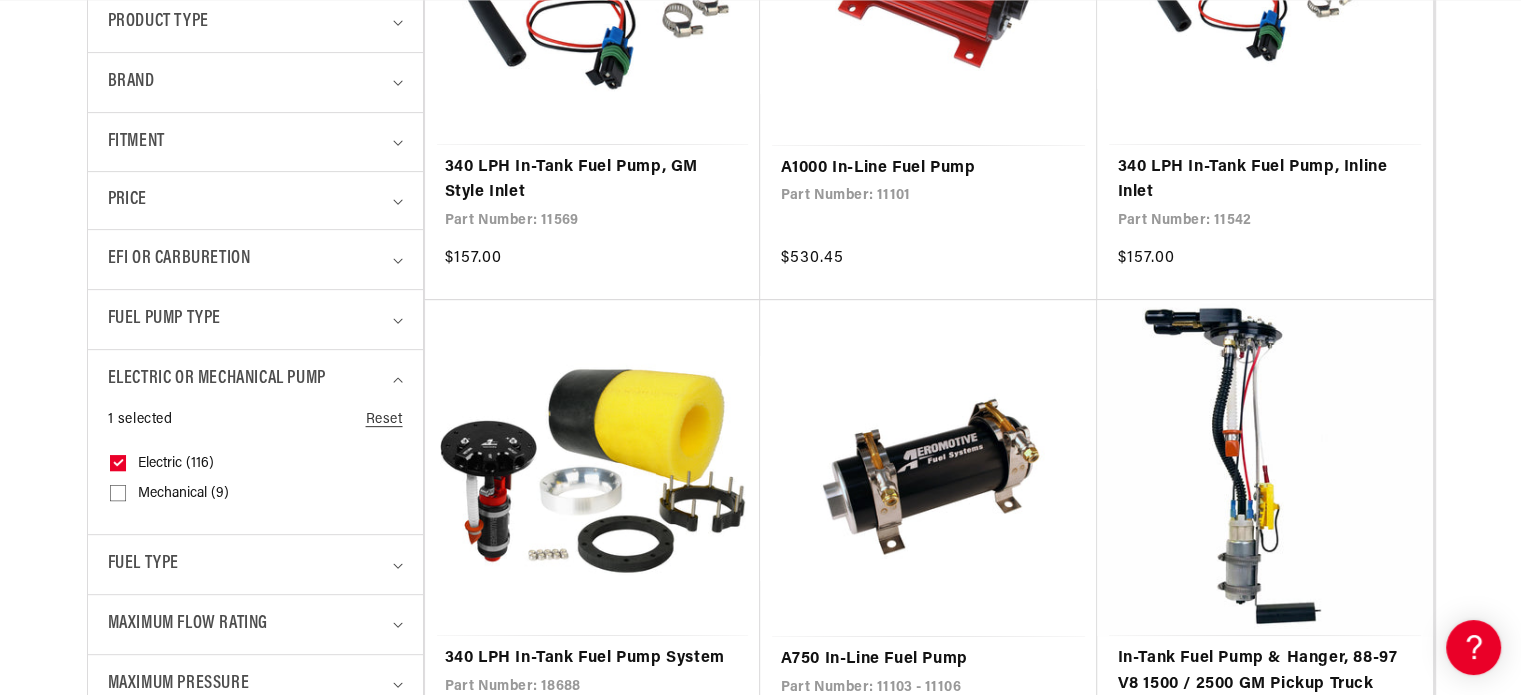 click on "Electric (116)" at bounding box center [176, 464] 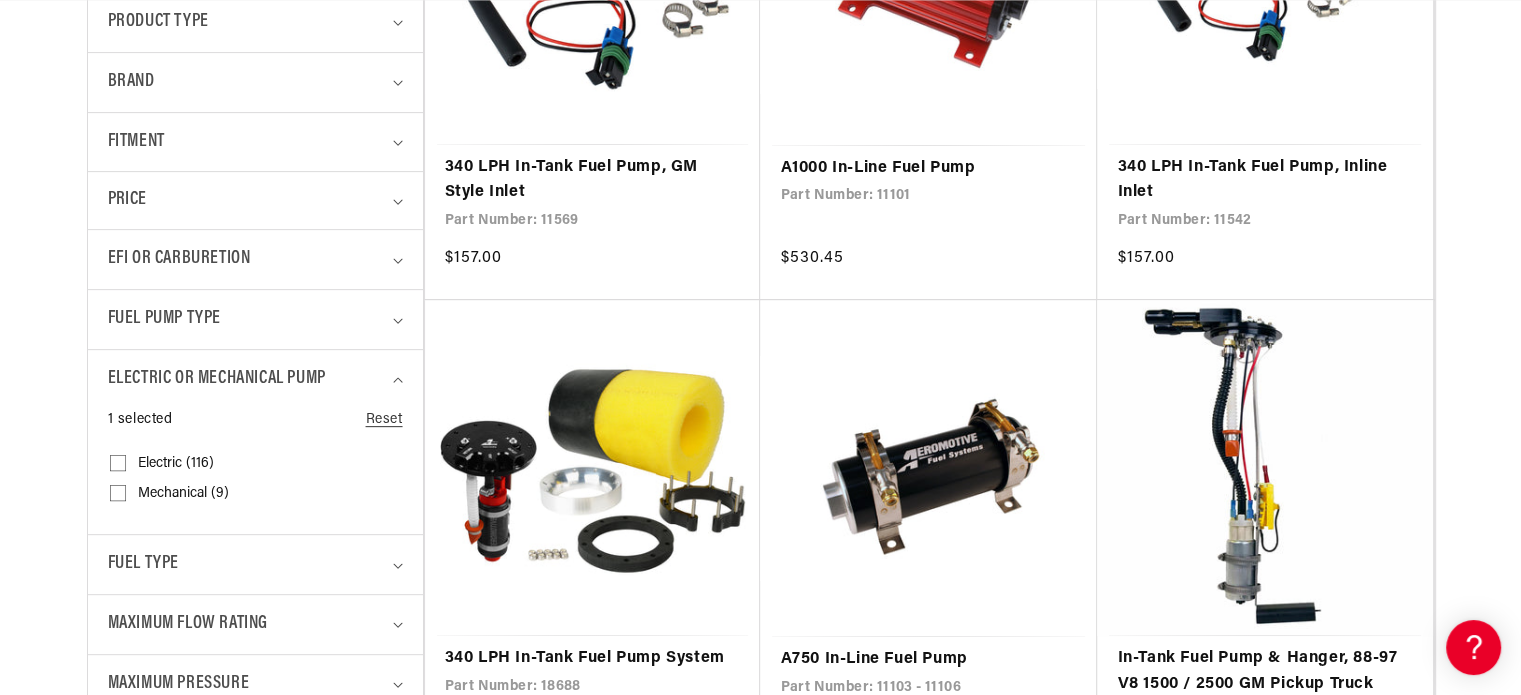 click on "Electric (116)" at bounding box center (176, 464) 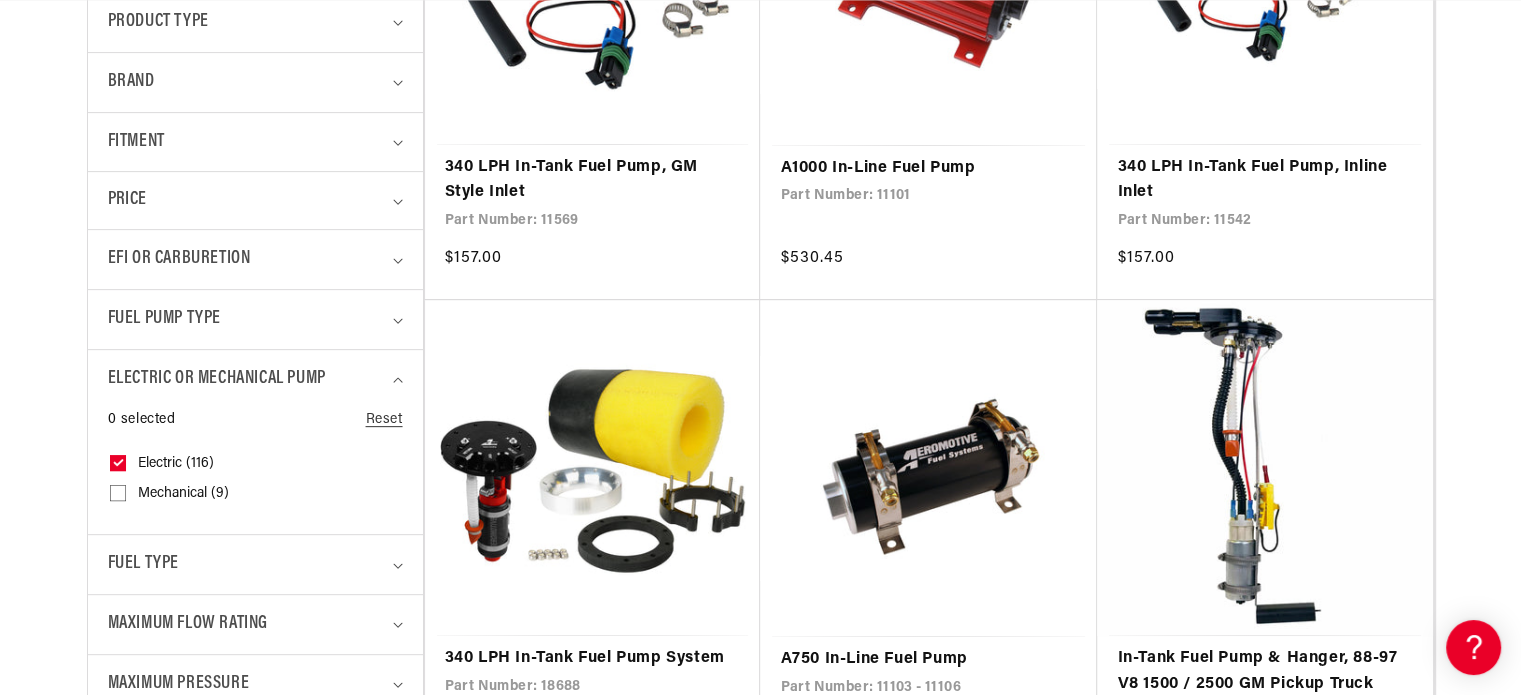click on "Electric (116)" at bounding box center (176, 464) 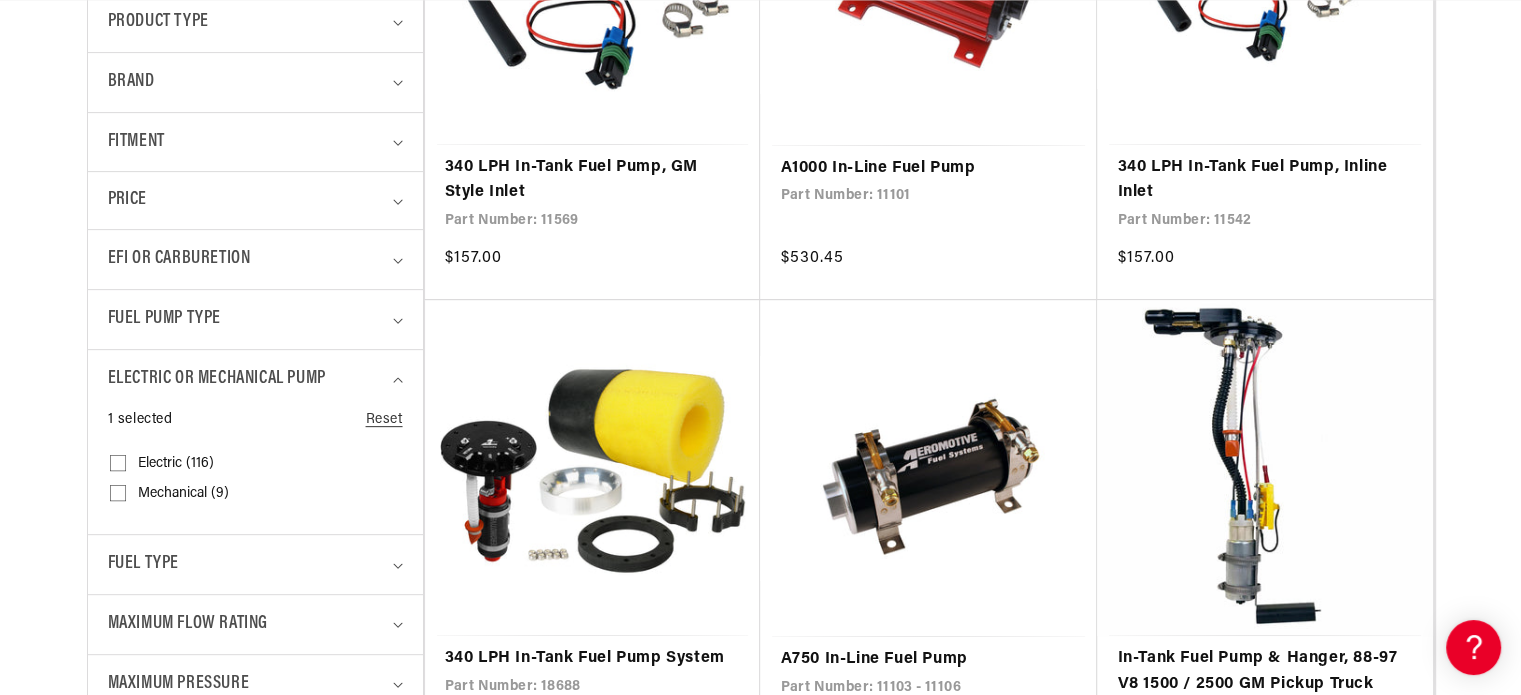 click on "Electric (116)" at bounding box center (176, 464) 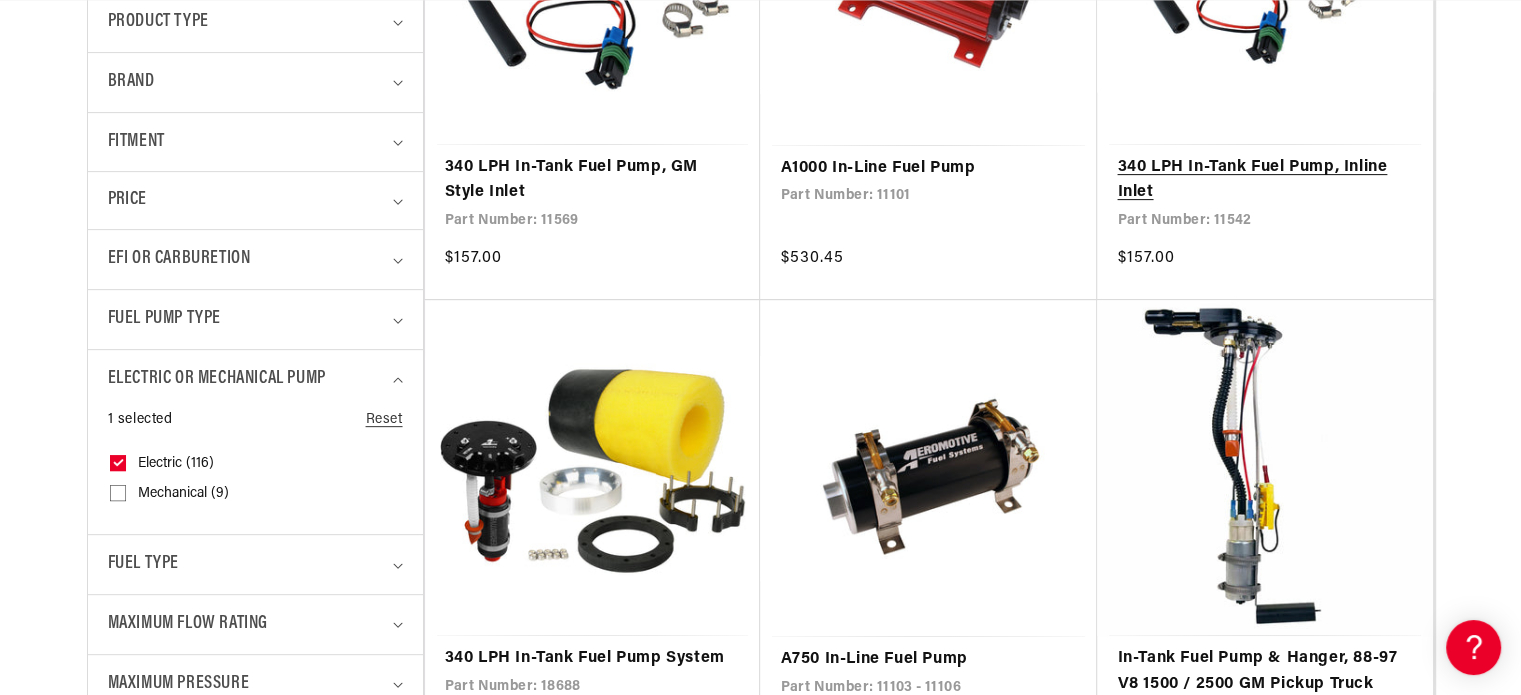 scroll, scrollTop: 0, scrollLeft: 791, axis: horizontal 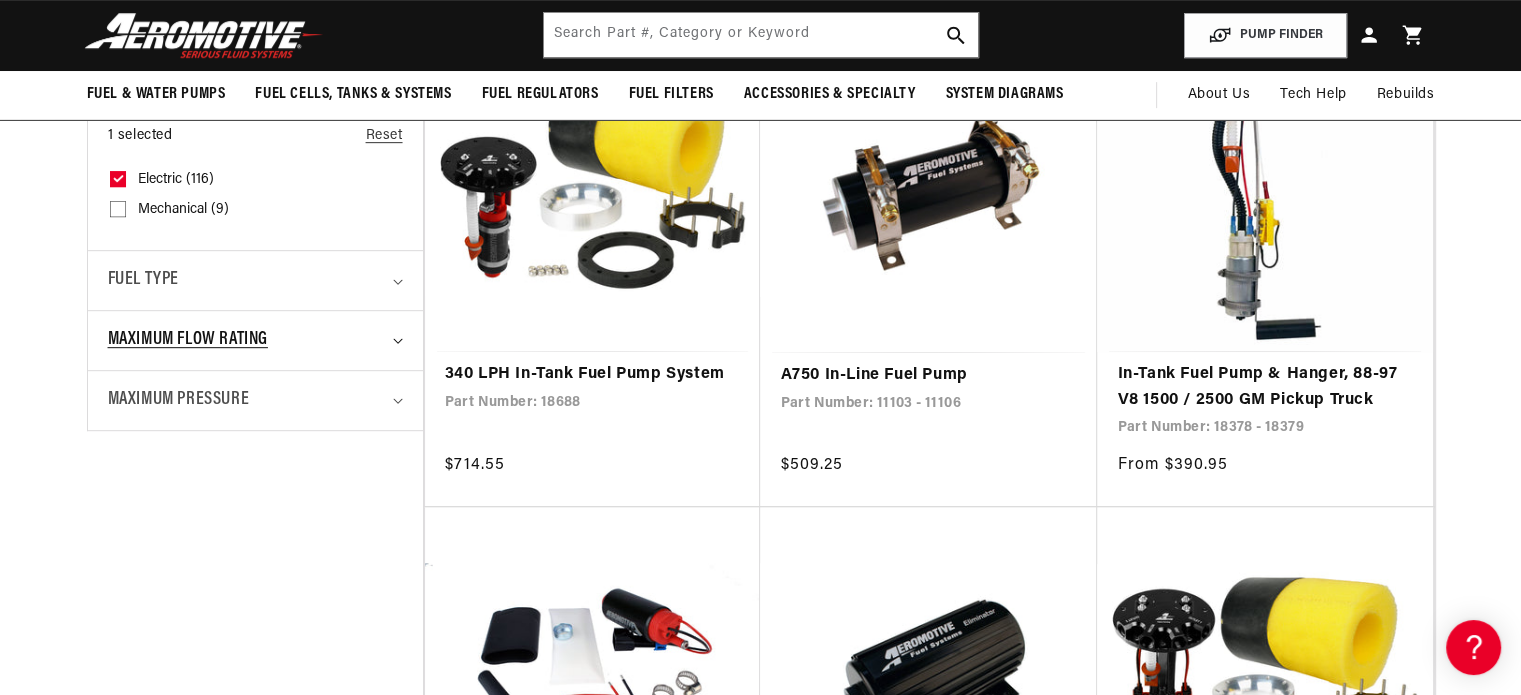 click 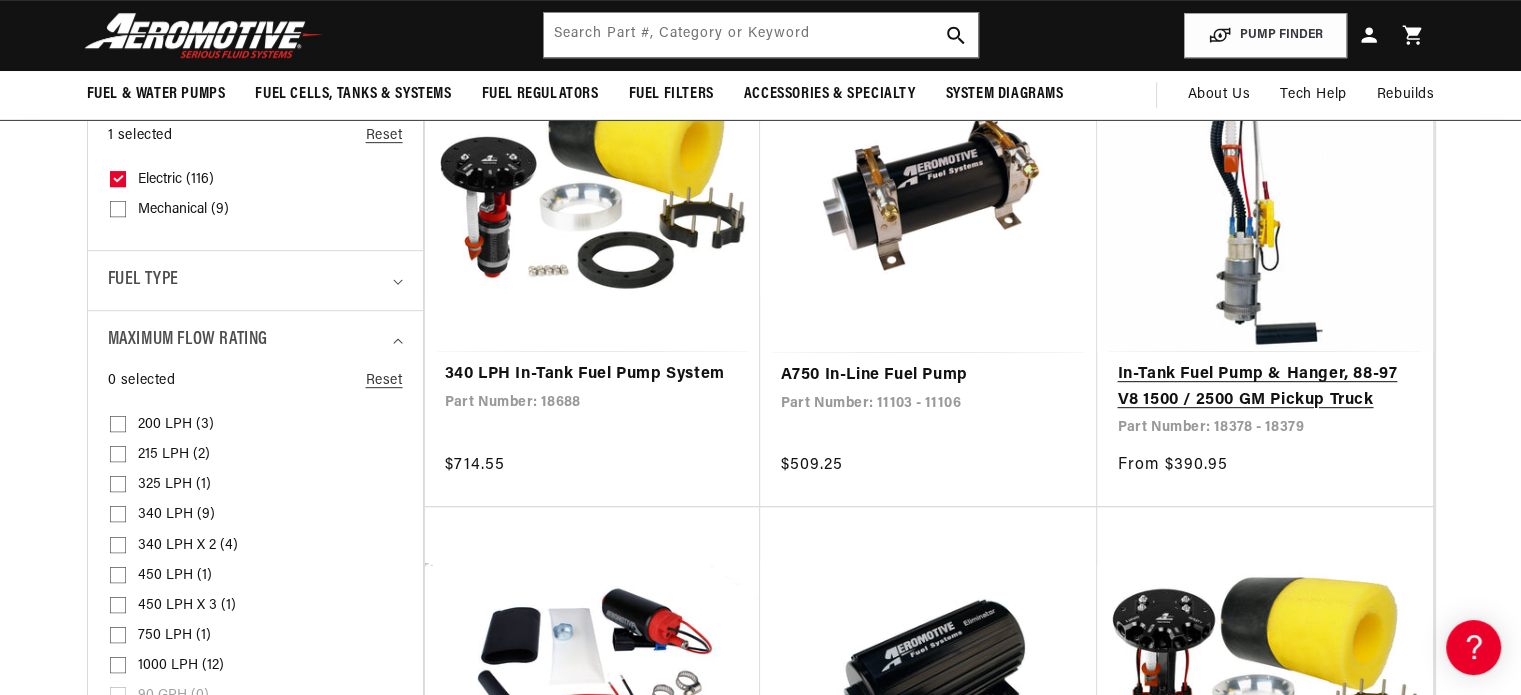 scroll 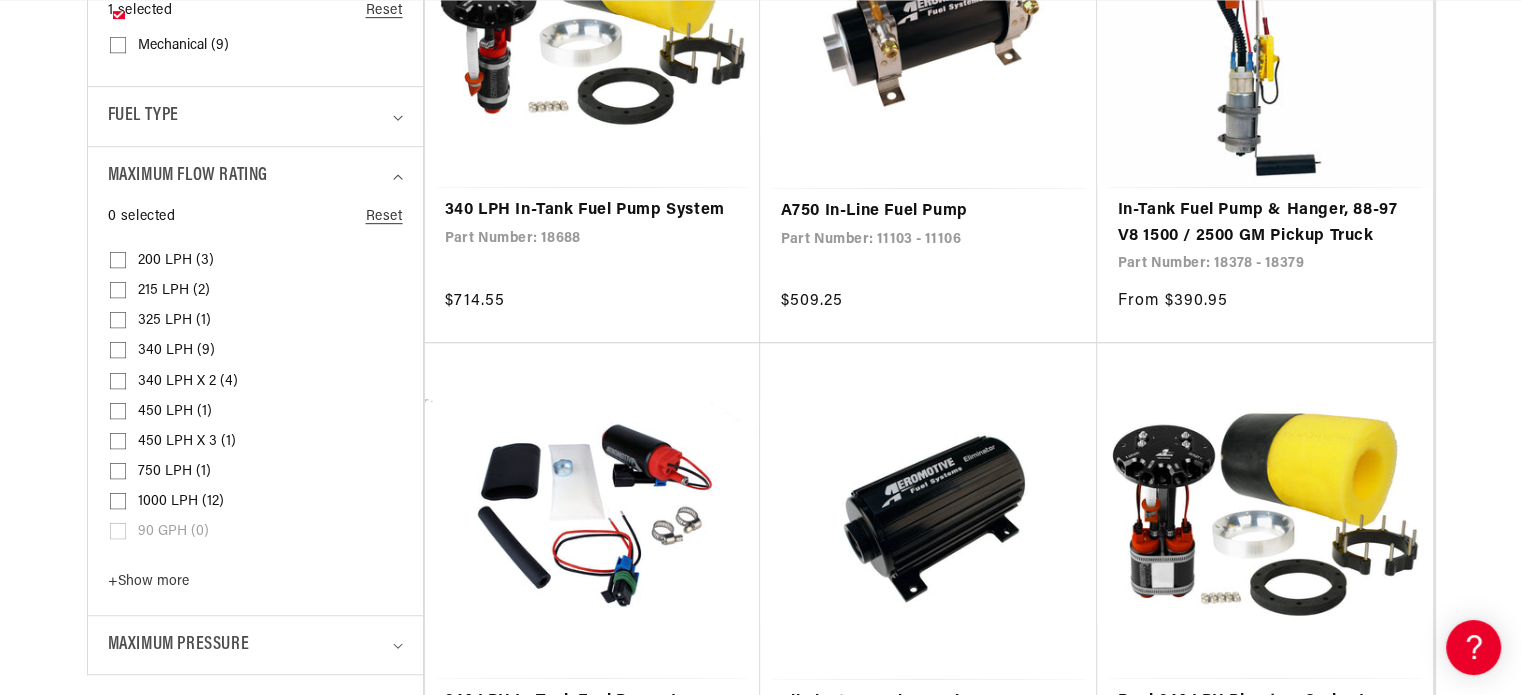 click on "750 LPH (1)" at bounding box center (174, 472) 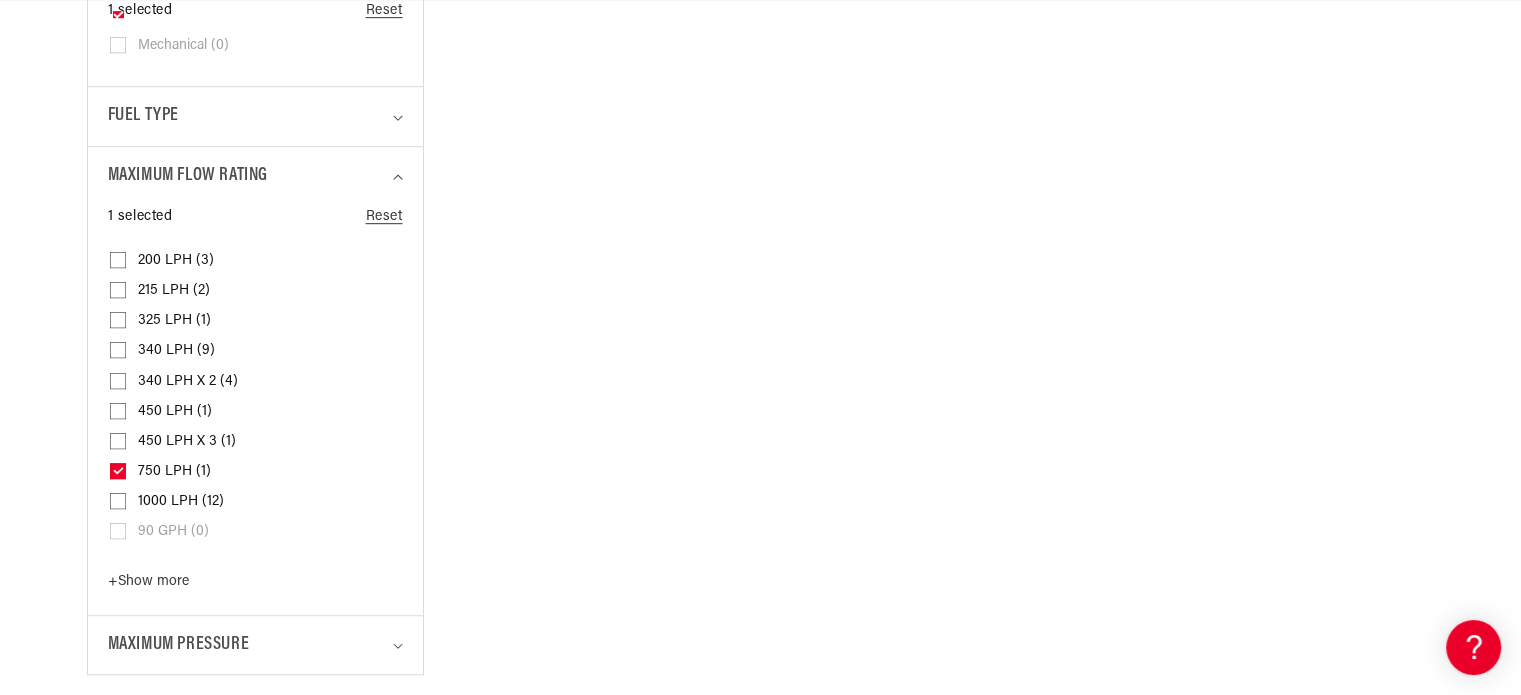 scroll, scrollTop: 0, scrollLeft: 0, axis: both 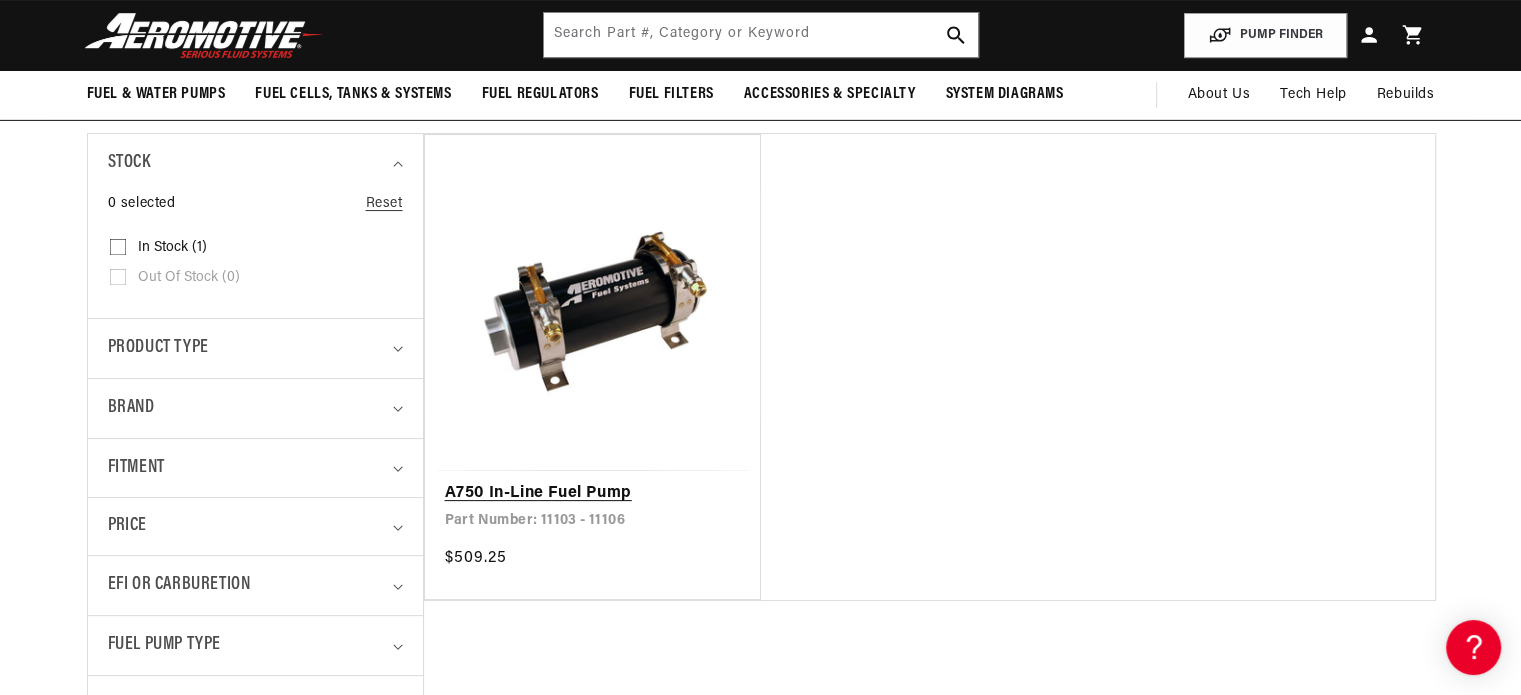click on "A750 In-Line Fuel Pump" at bounding box center [593, 494] 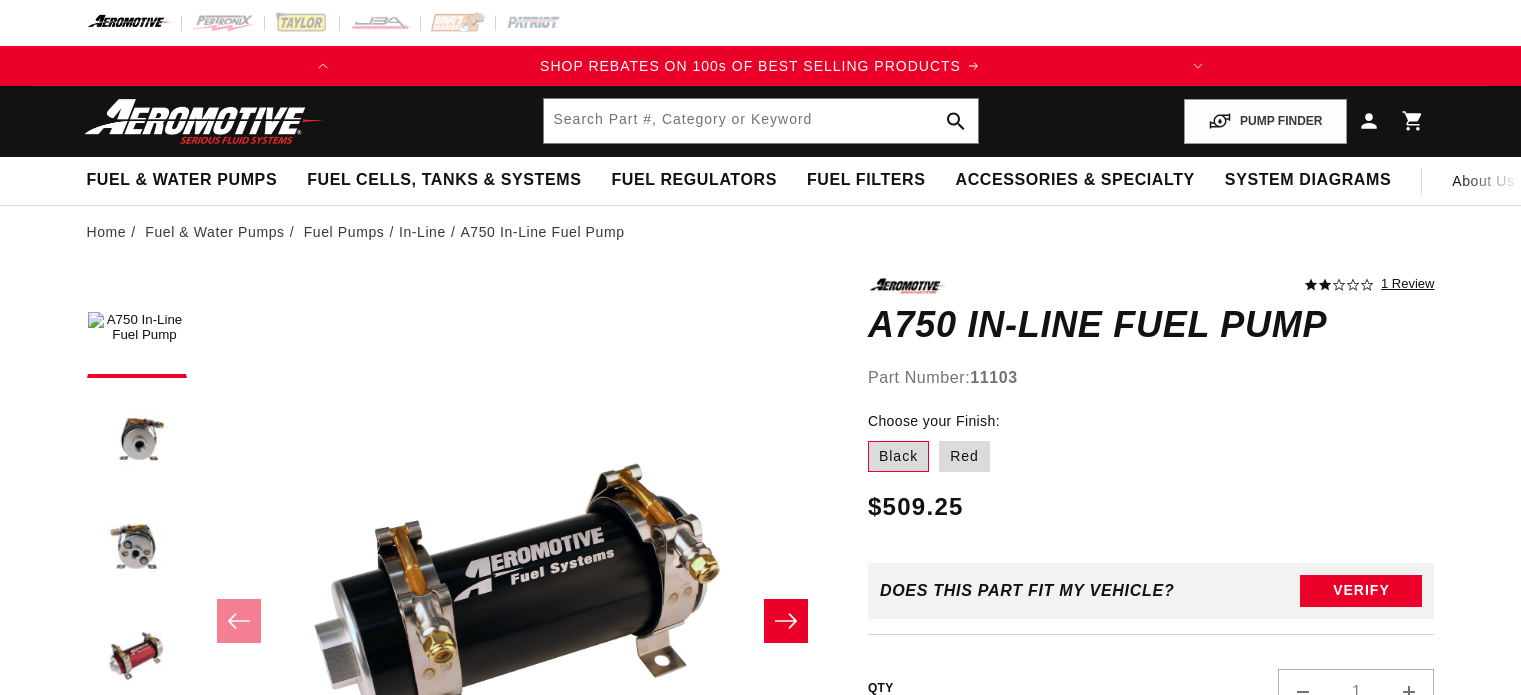 scroll, scrollTop: 0, scrollLeft: 0, axis: both 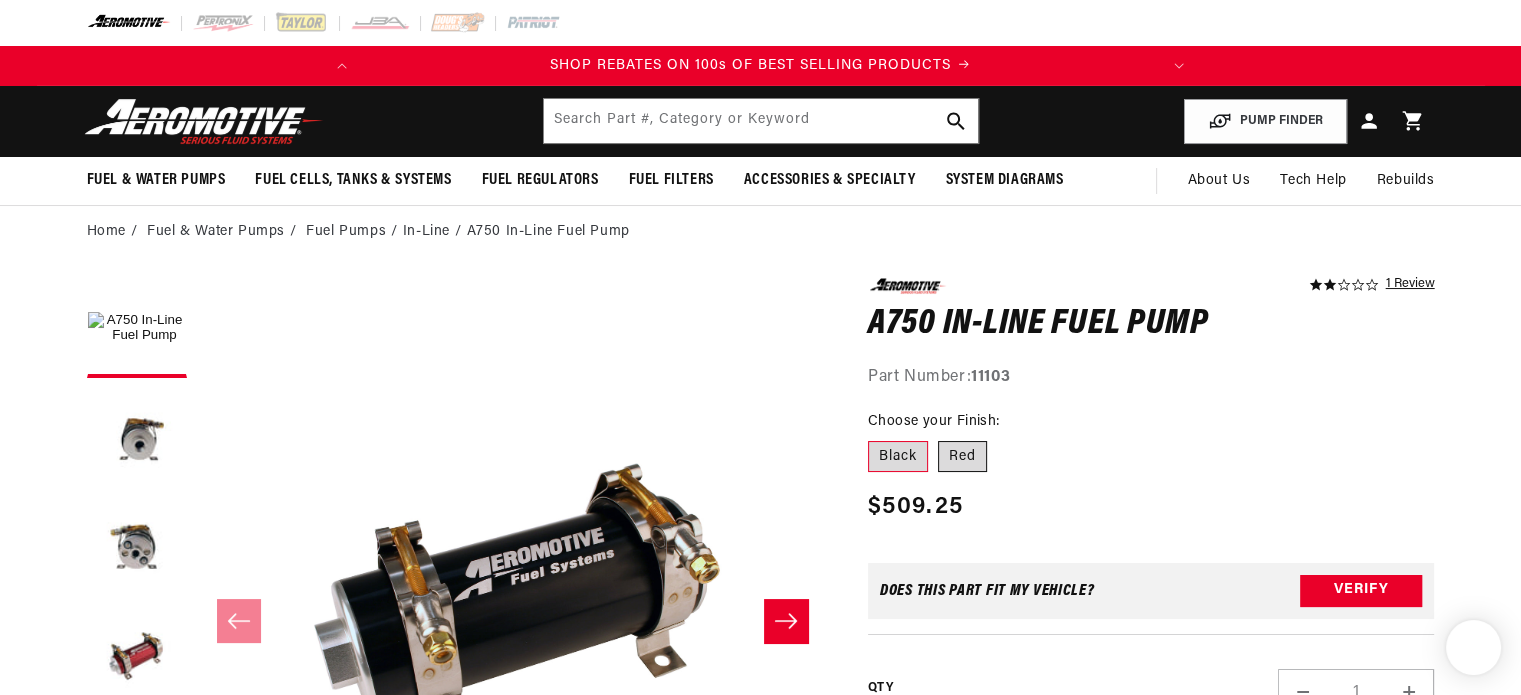 click on "Red" at bounding box center (962, 457) 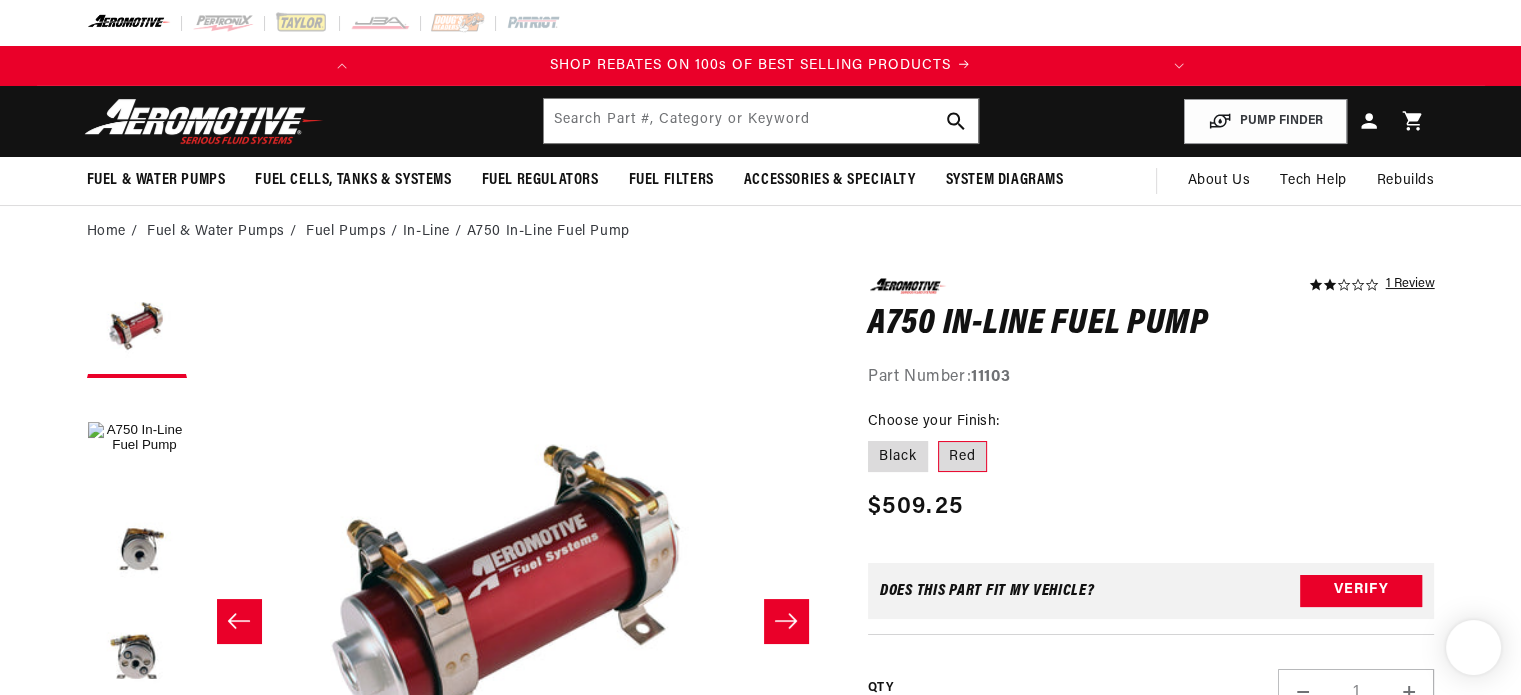 scroll, scrollTop: 0, scrollLeft: 473, axis: horizontal 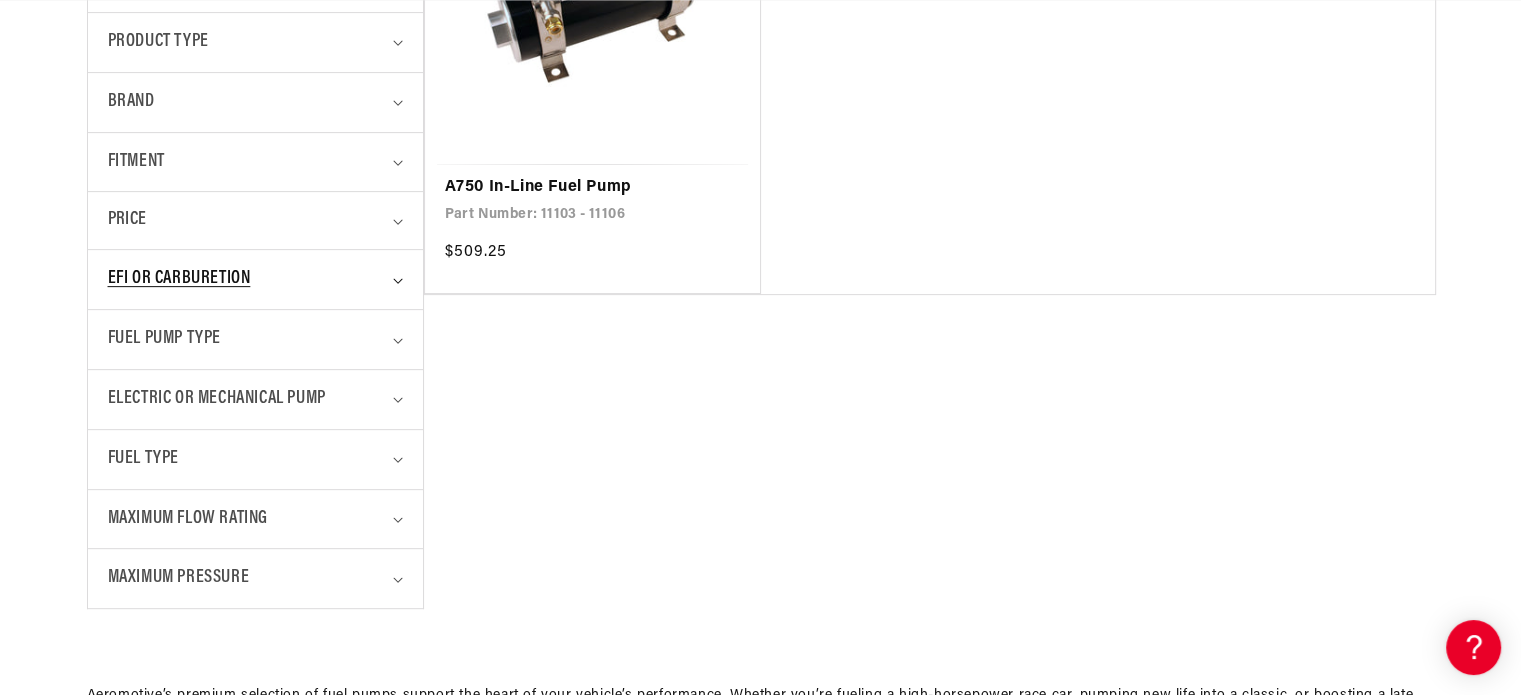 click on "EFI or Carburetion" at bounding box center (255, 279) 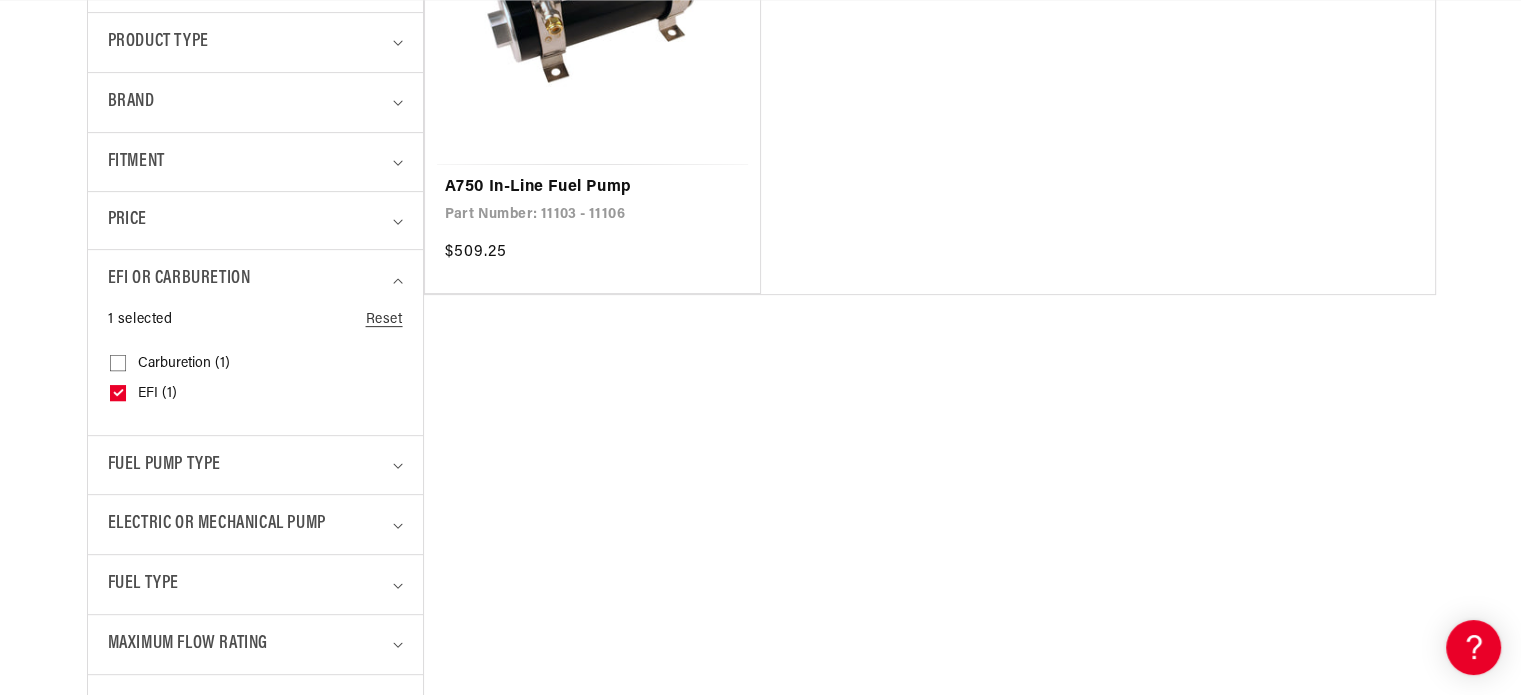 click 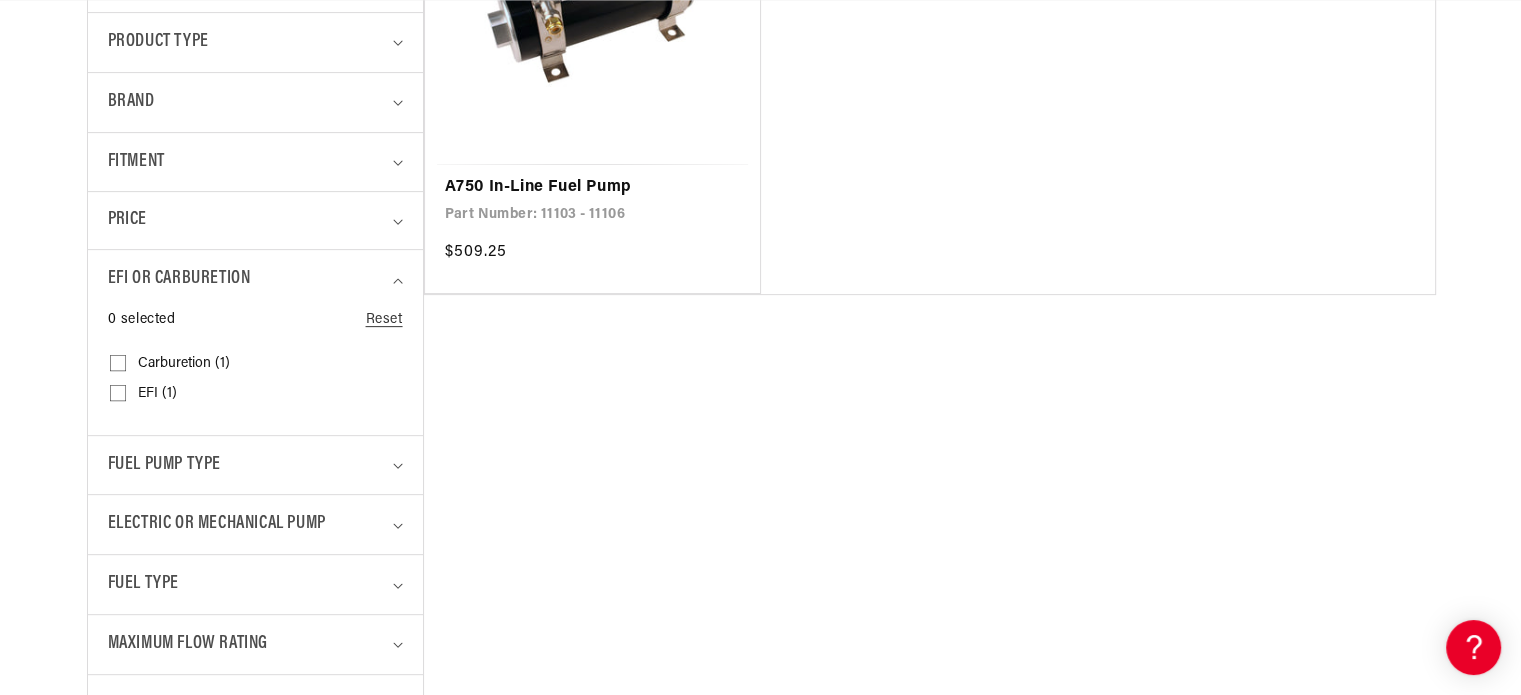click on "EFI or Carburetion" at bounding box center (179, 279) 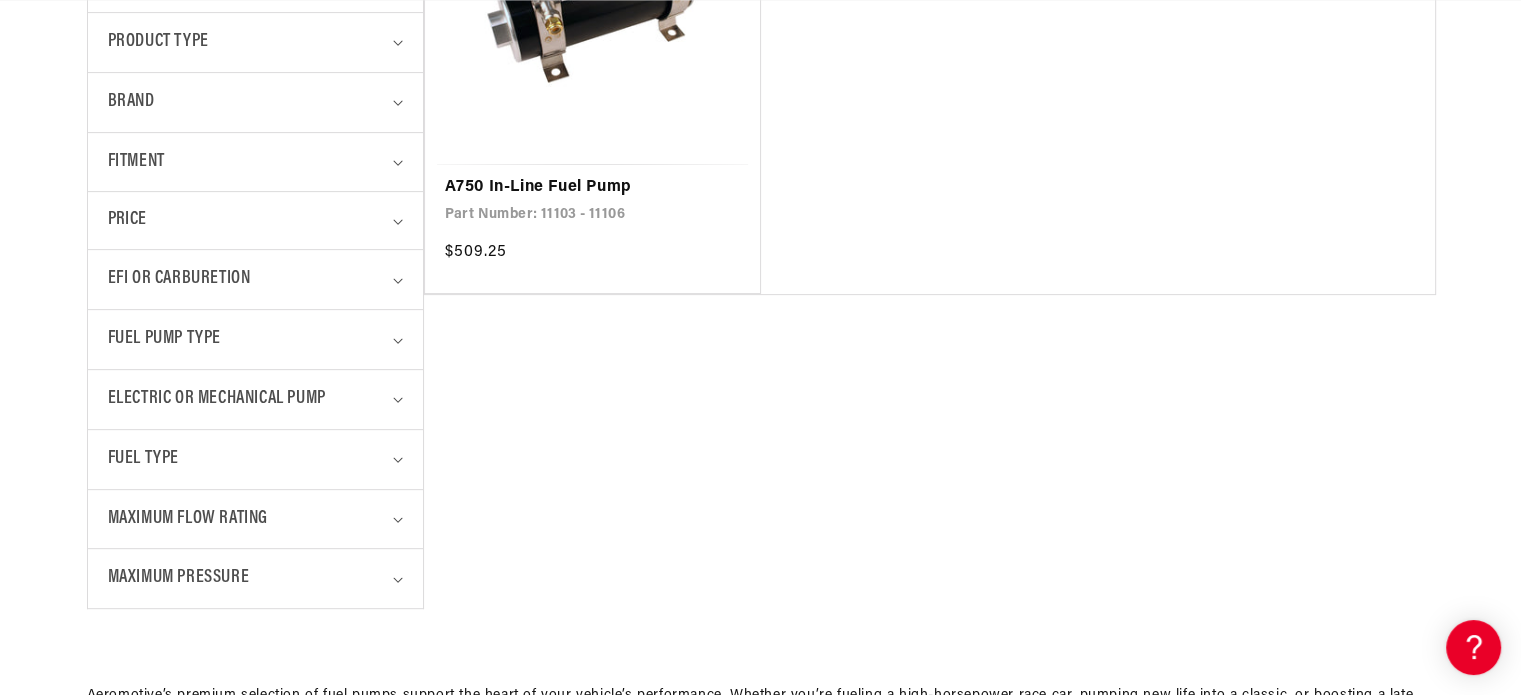 scroll, scrollTop: 0, scrollLeft: 791, axis: horizontal 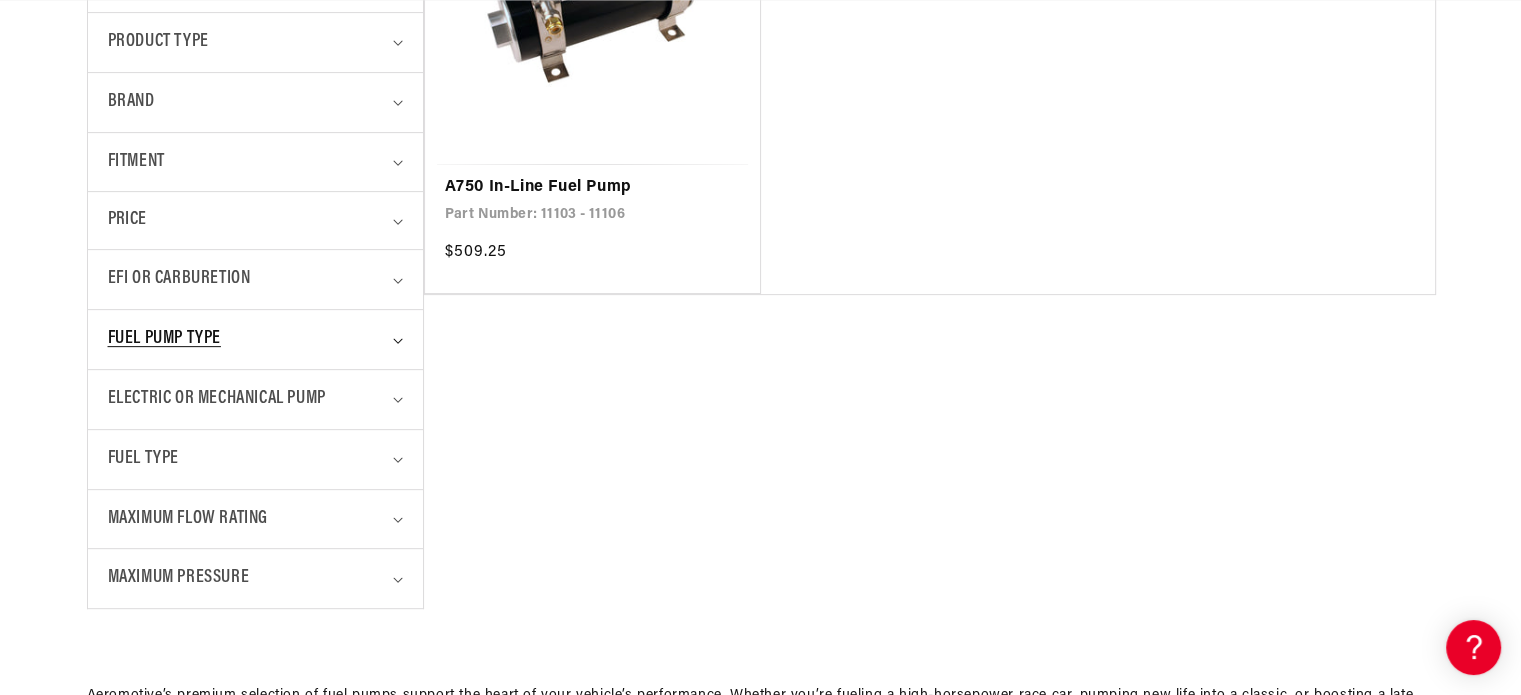 click on "Fuel Pump Type" at bounding box center [164, 339] 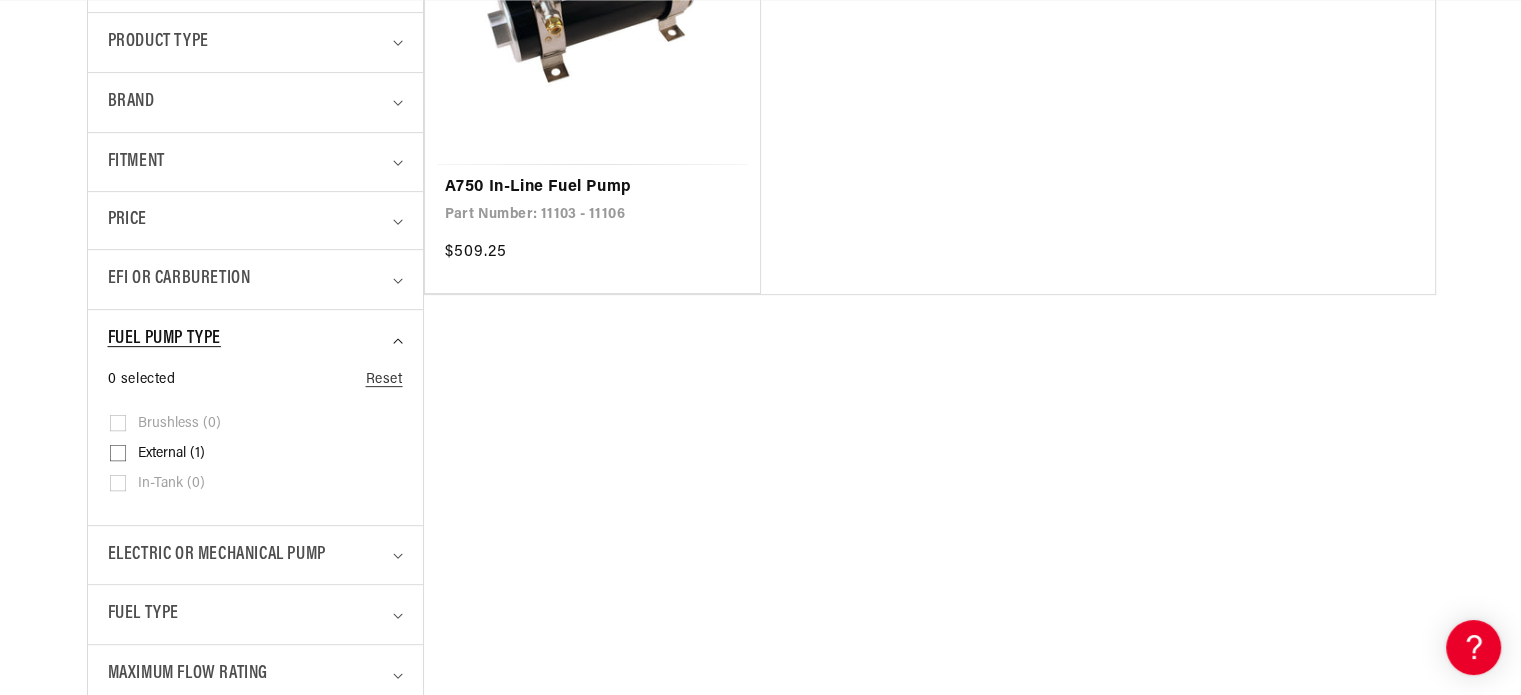 click on "Fuel Pump Type" at bounding box center (247, 339) 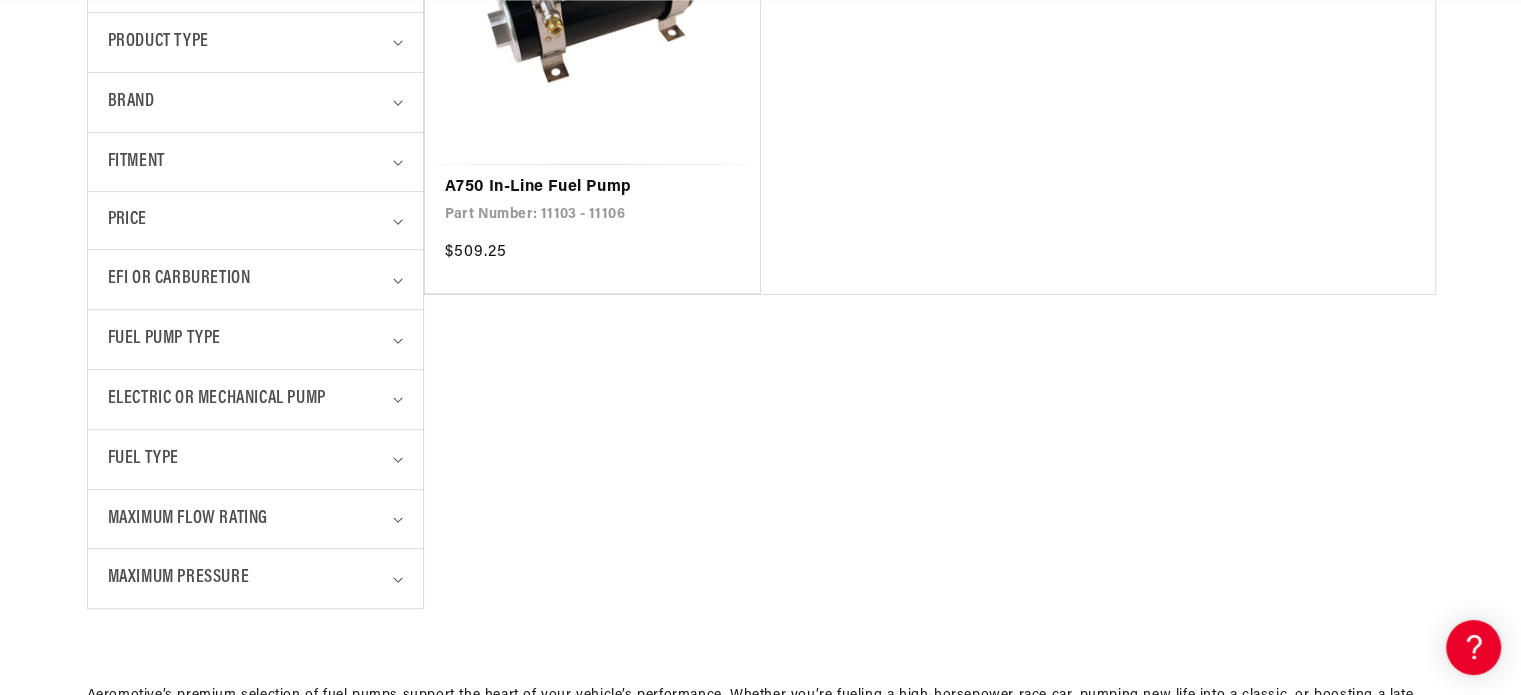 scroll, scrollTop: 0, scrollLeft: 0, axis: both 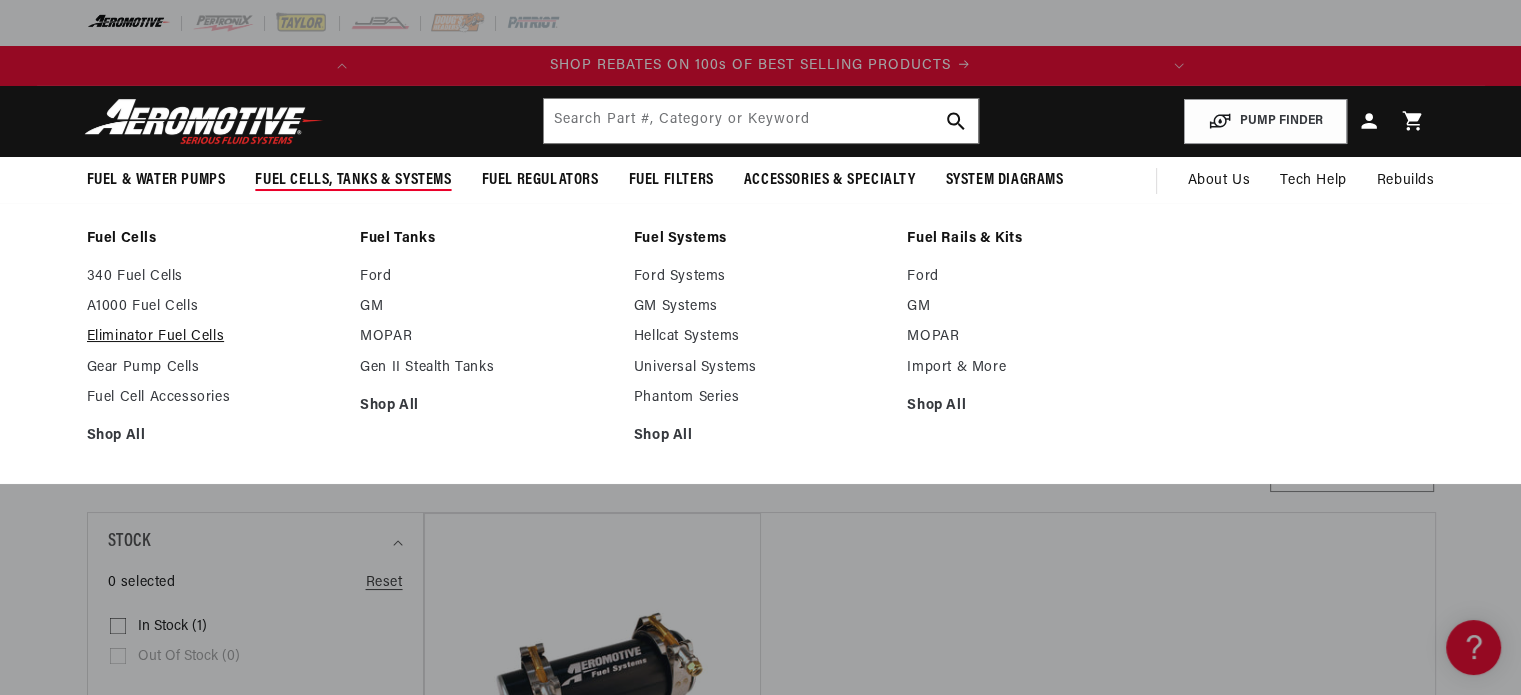 click on "Eliminator Fuel Cells" at bounding box center [214, 337] 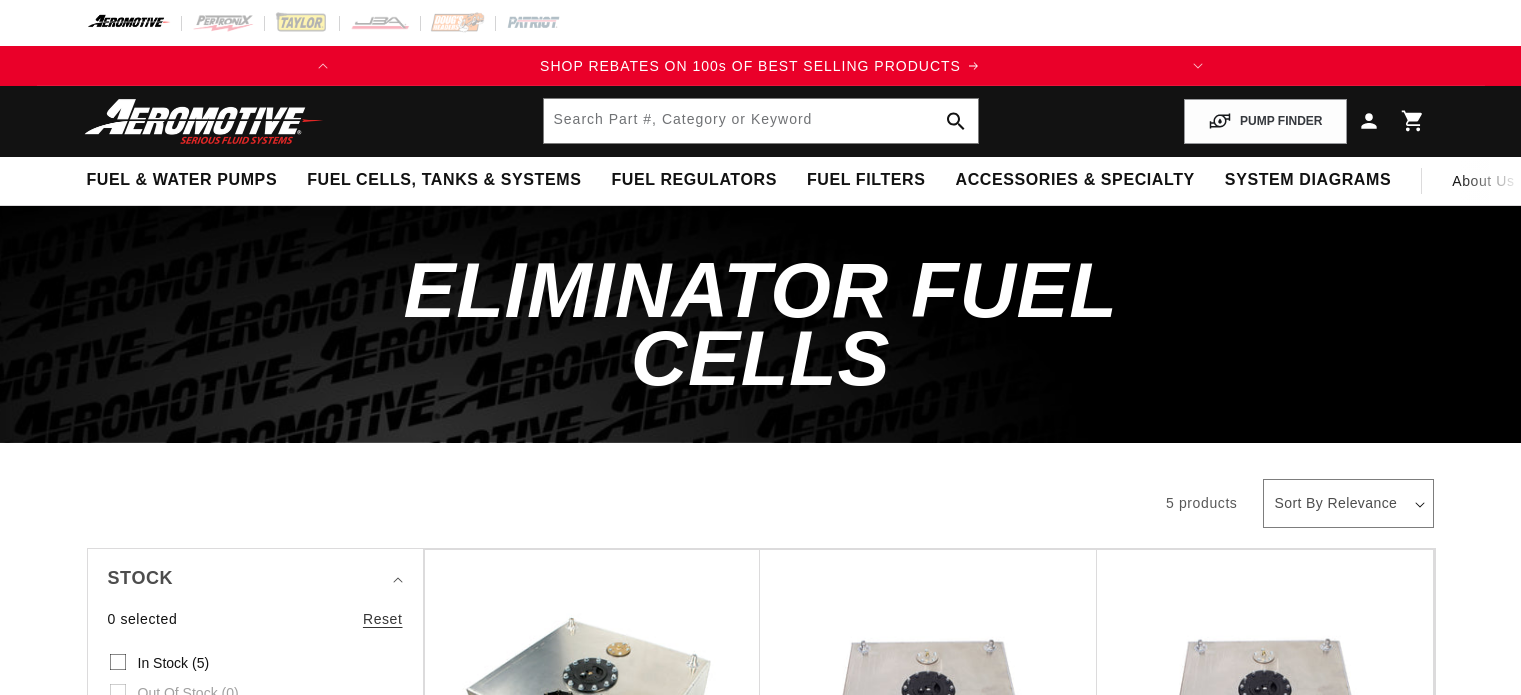 scroll, scrollTop: 0, scrollLeft: 0, axis: both 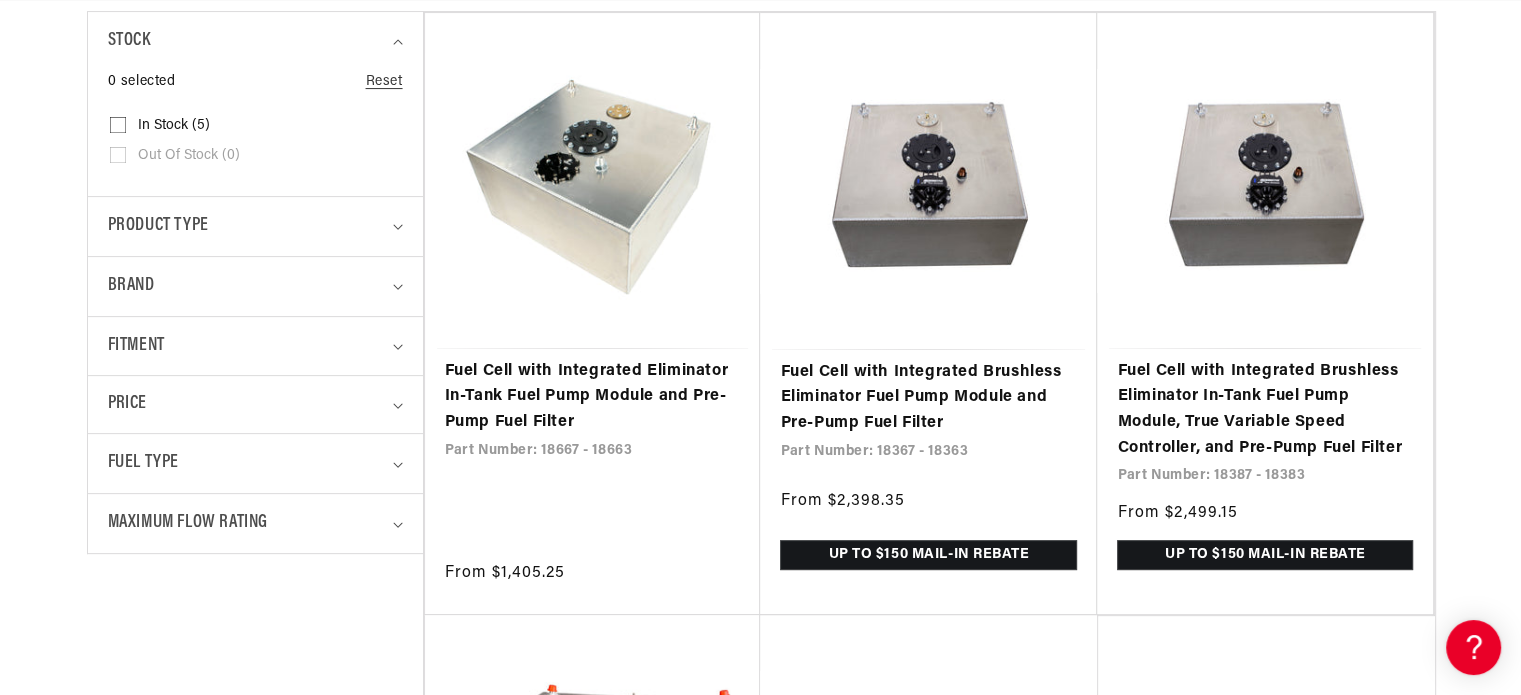 drag, startPoint x: 1534, startPoint y: 71, endPoint x: 1535, endPoint y: 159, distance: 88.005684 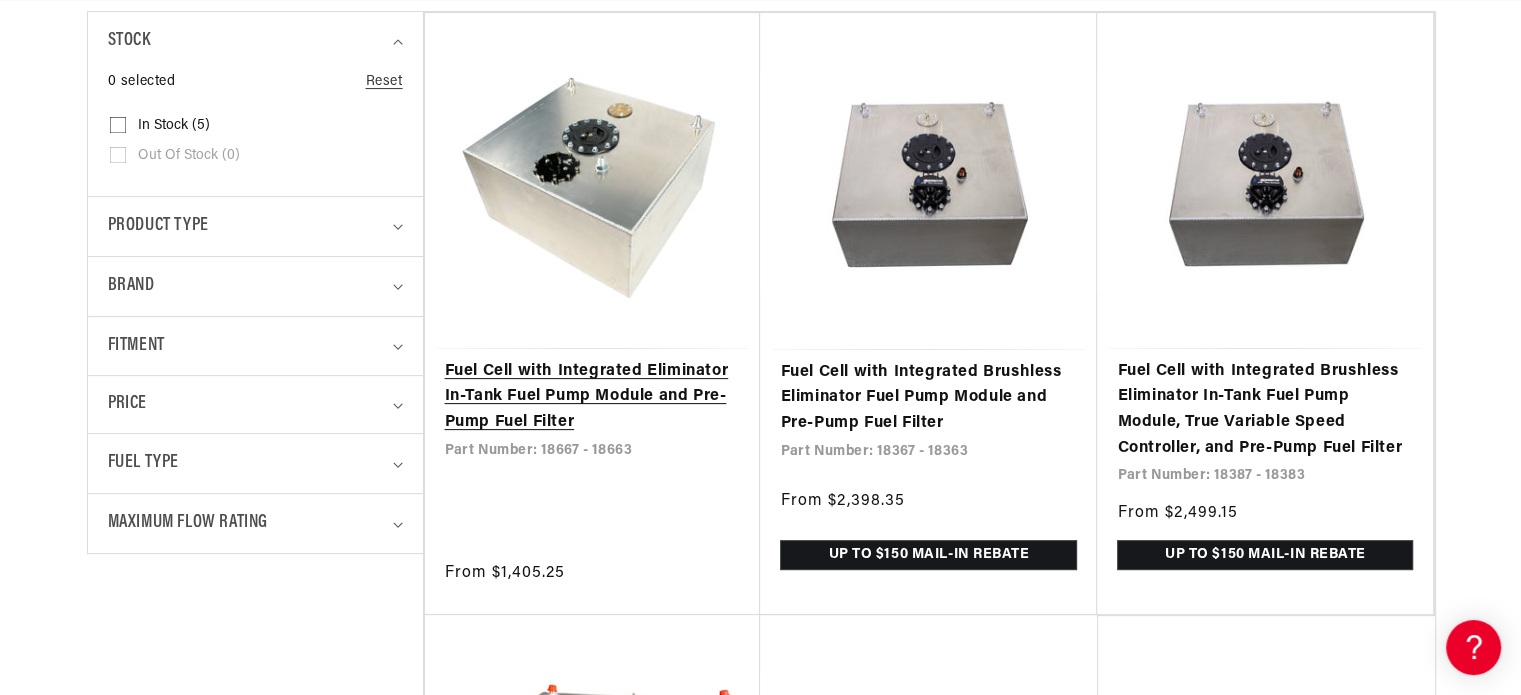 scroll, scrollTop: 0, scrollLeft: 0, axis: both 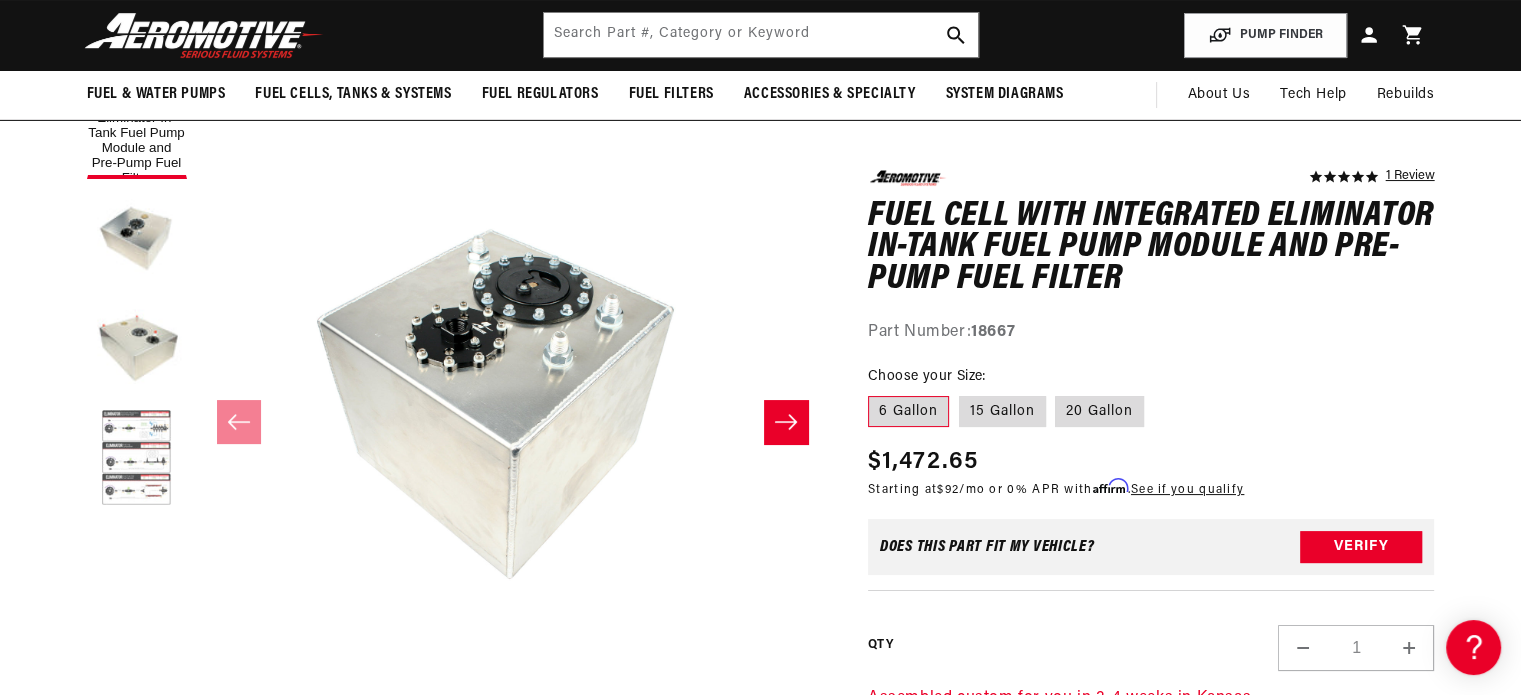 click at bounding box center [137, 459] 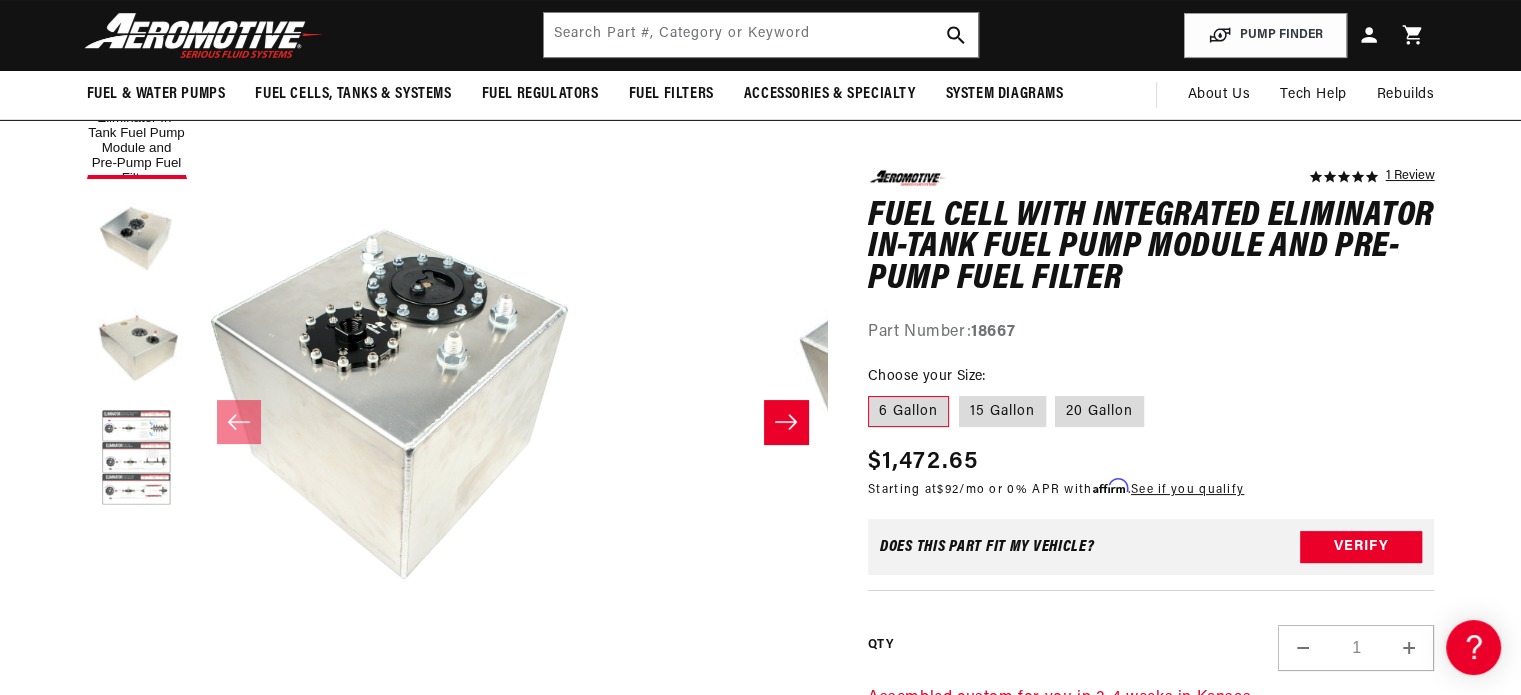 scroll, scrollTop: 0, scrollLeft: 750, axis: horizontal 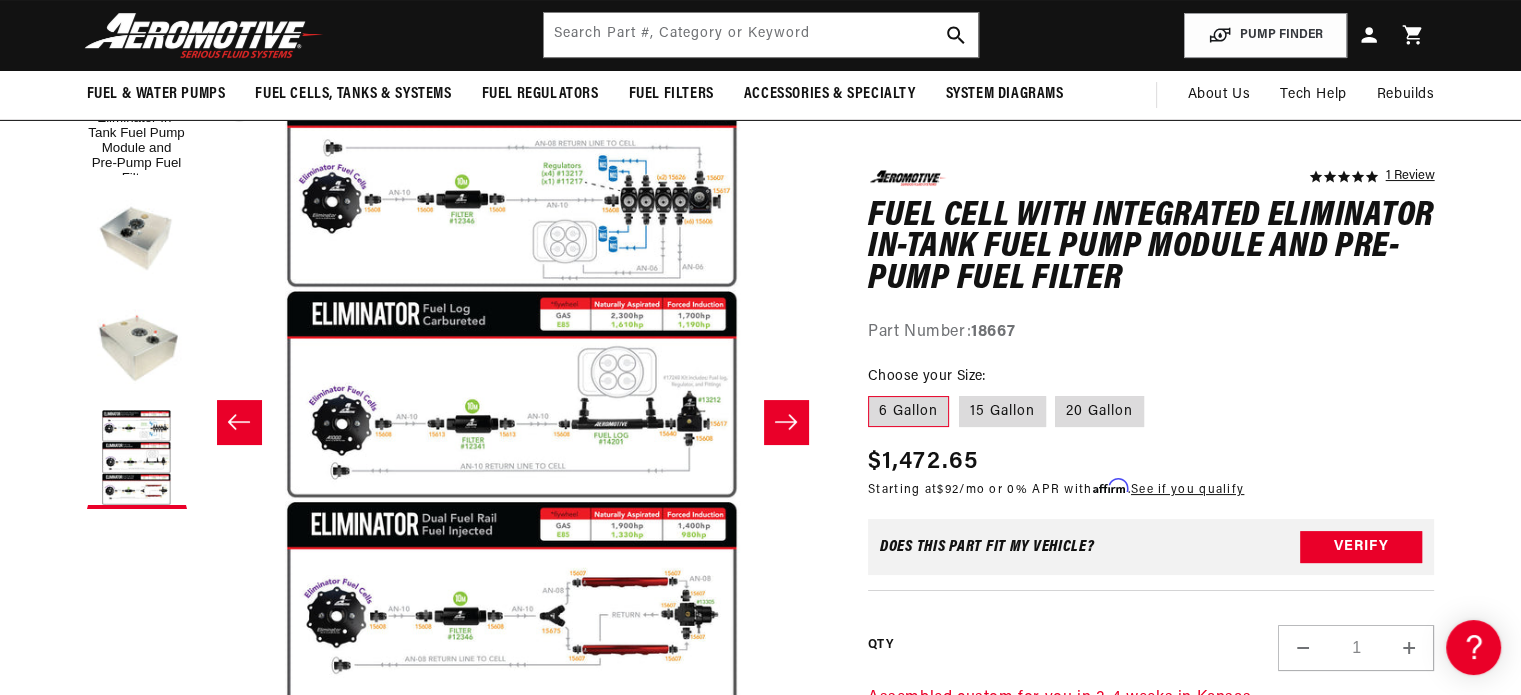 click on "Open media 4 in modal" at bounding box center [197, 711] 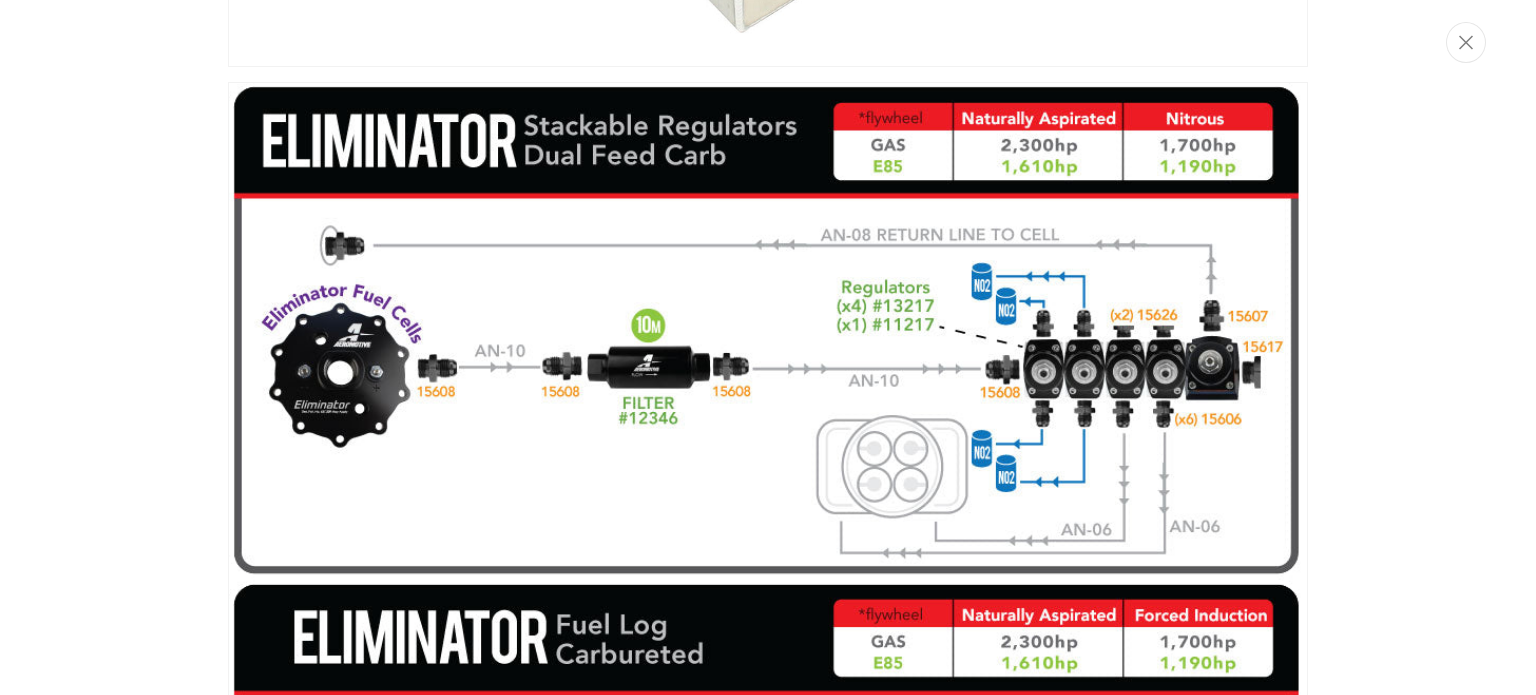 scroll, scrollTop: 2827, scrollLeft: 0, axis: vertical 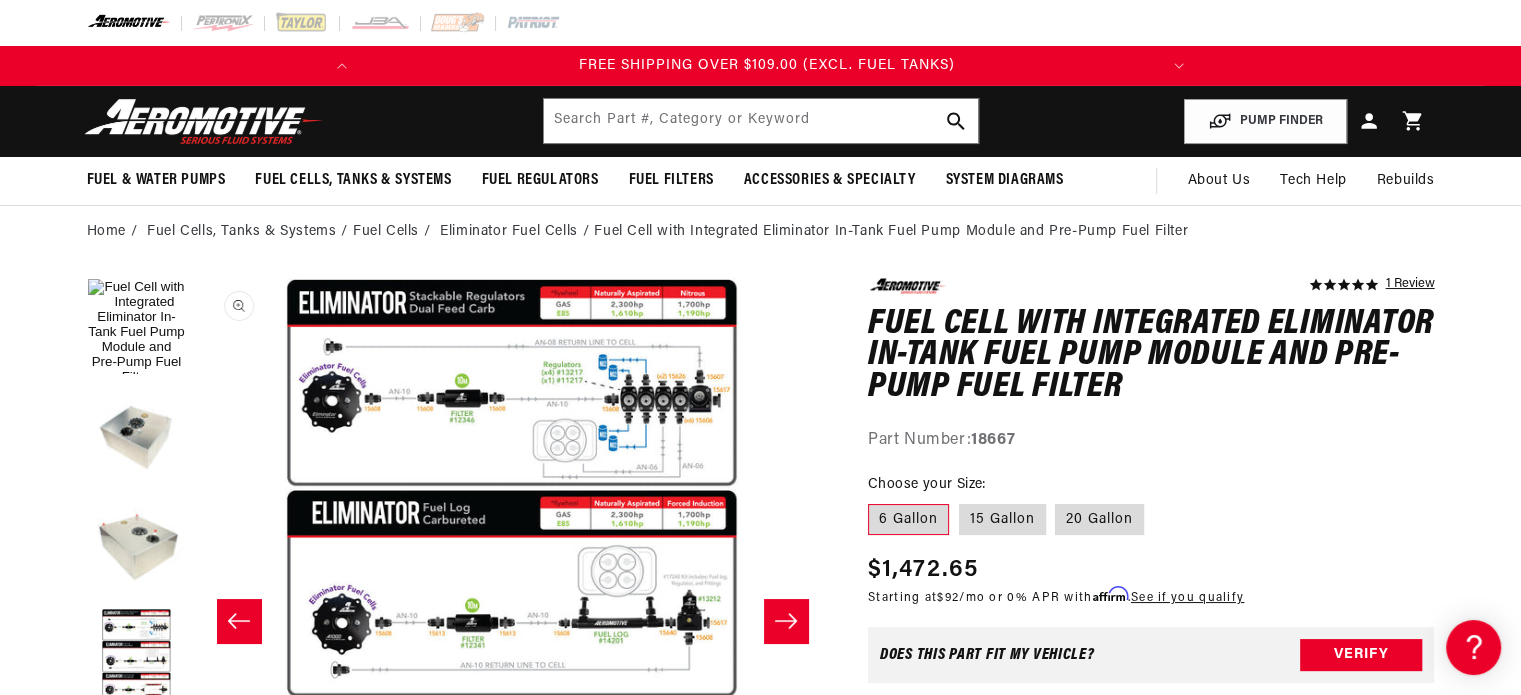 click on "Open media 4 in modal" at bounding box center [197, 910] 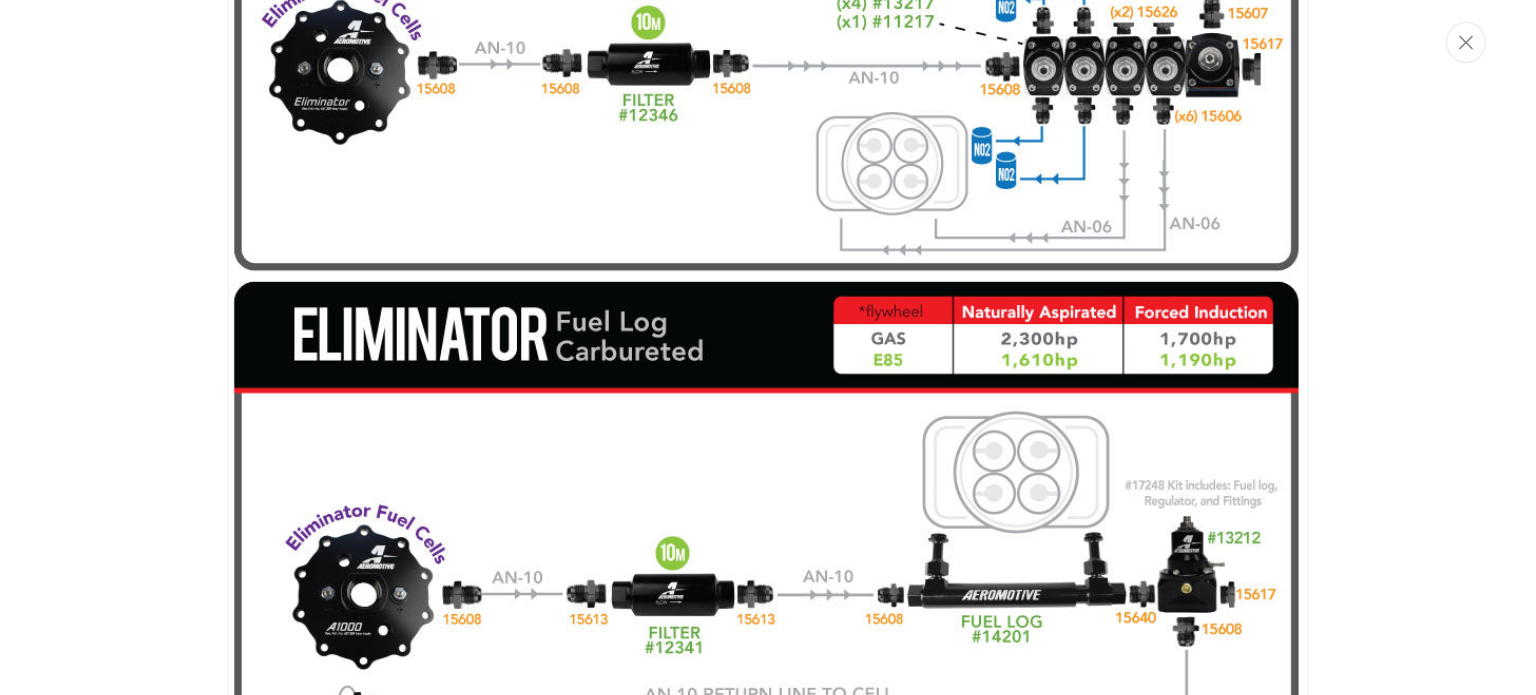 scroll, scrollTop: 2808, scrollLeft: 0, axis: vertical 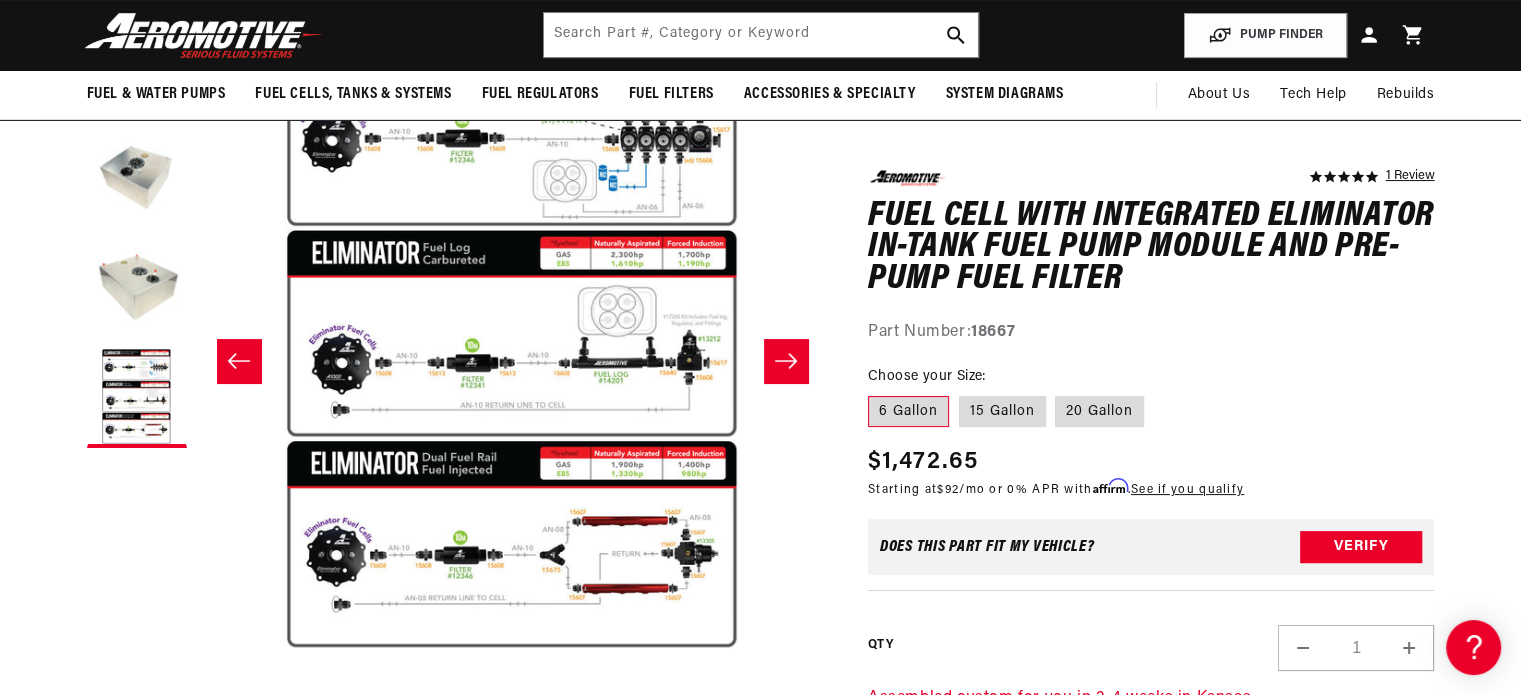 drag, startPoint x: 1512, startPoint y: 198, endPoint x: 1535, endPoint y: 120, distance: 81.32035 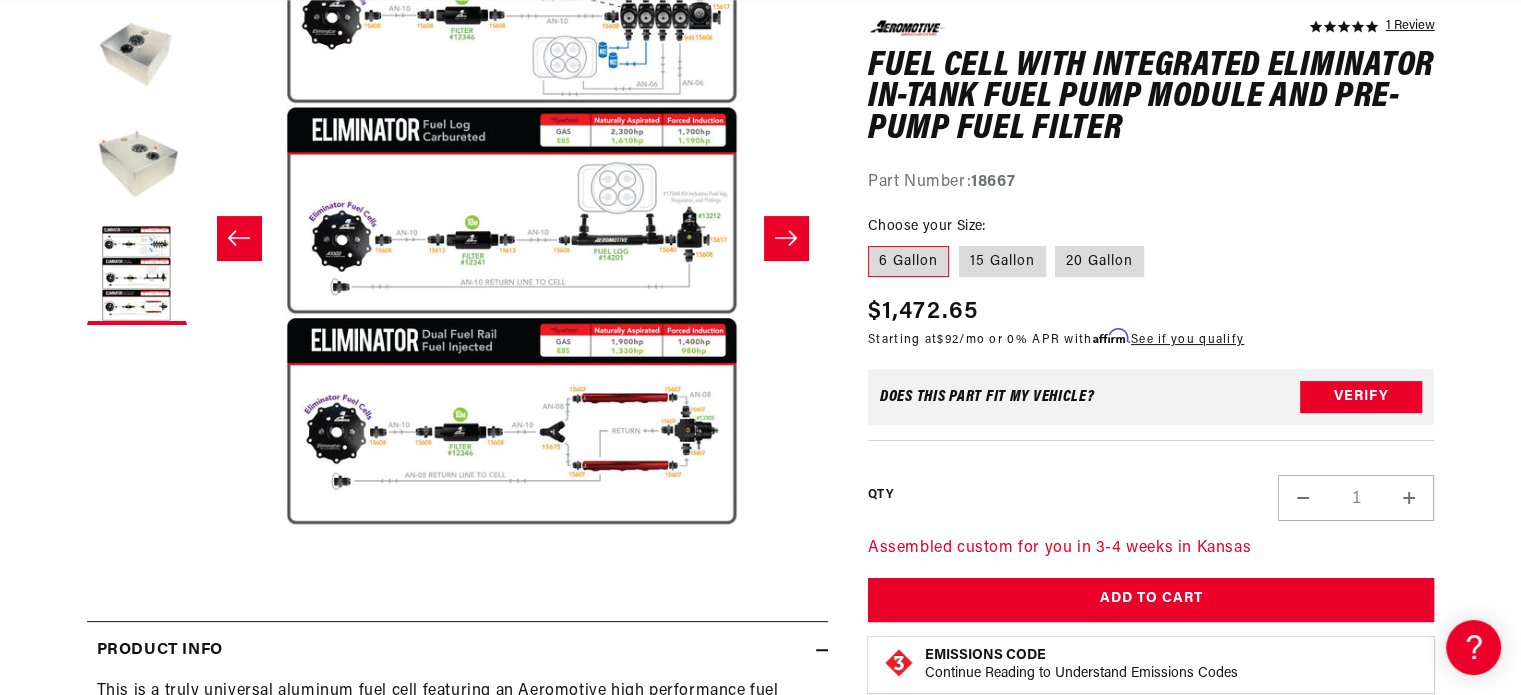 click on "Open media 4 in modal" at bounding box center (197, 527) 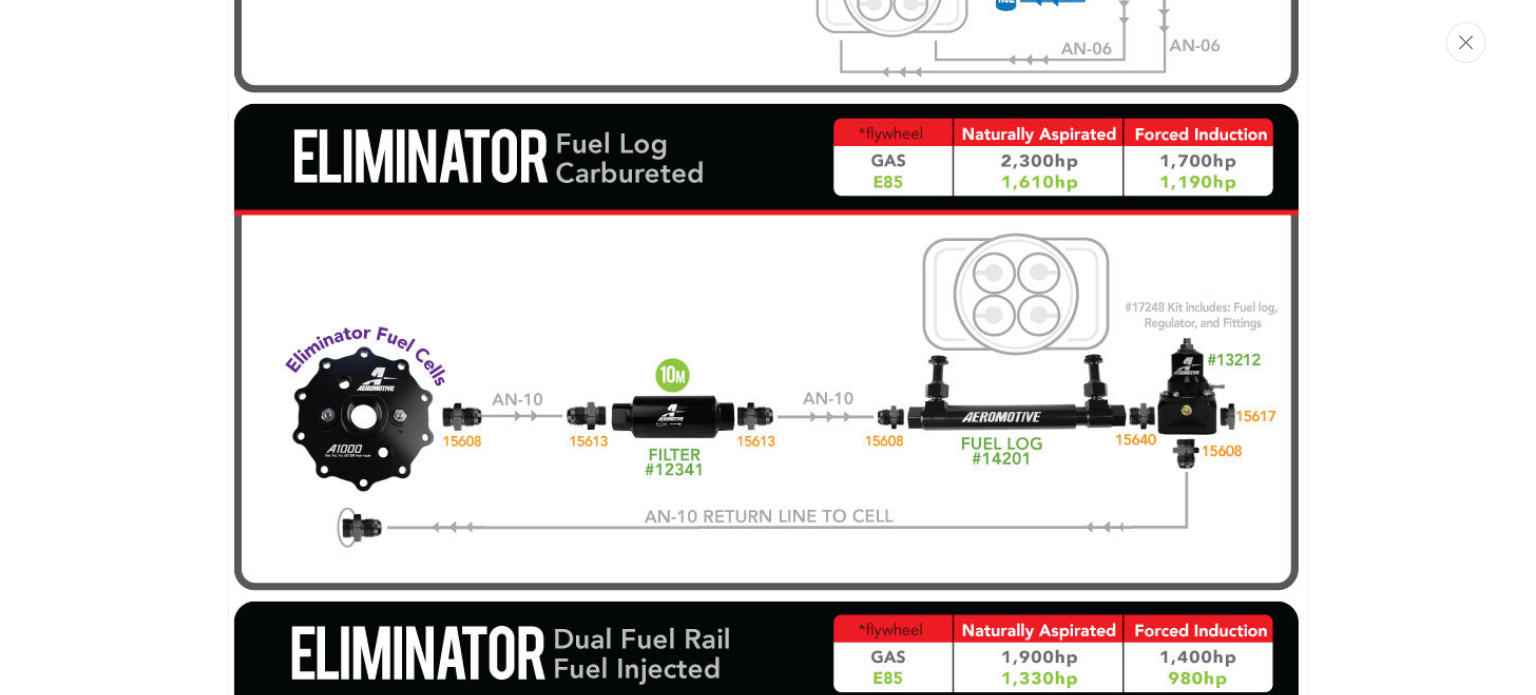 scroll, scrollTop: 0, scrollLeft: 0, axis: both 